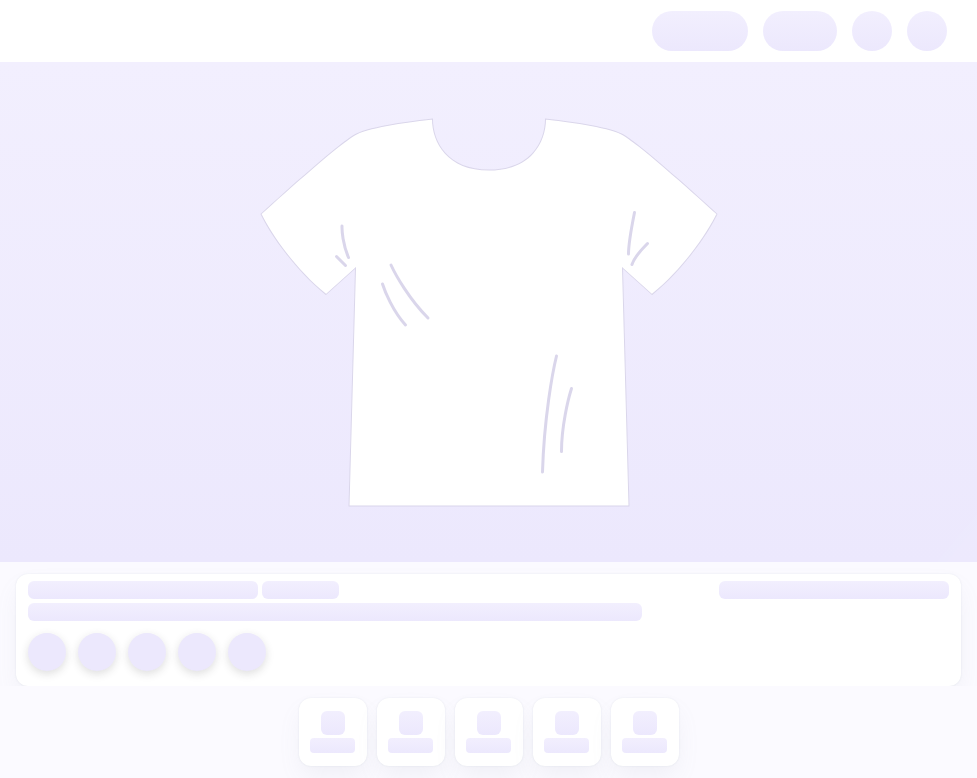 scroll, scrollTop: 0, scrollLeft: 0, axis: both 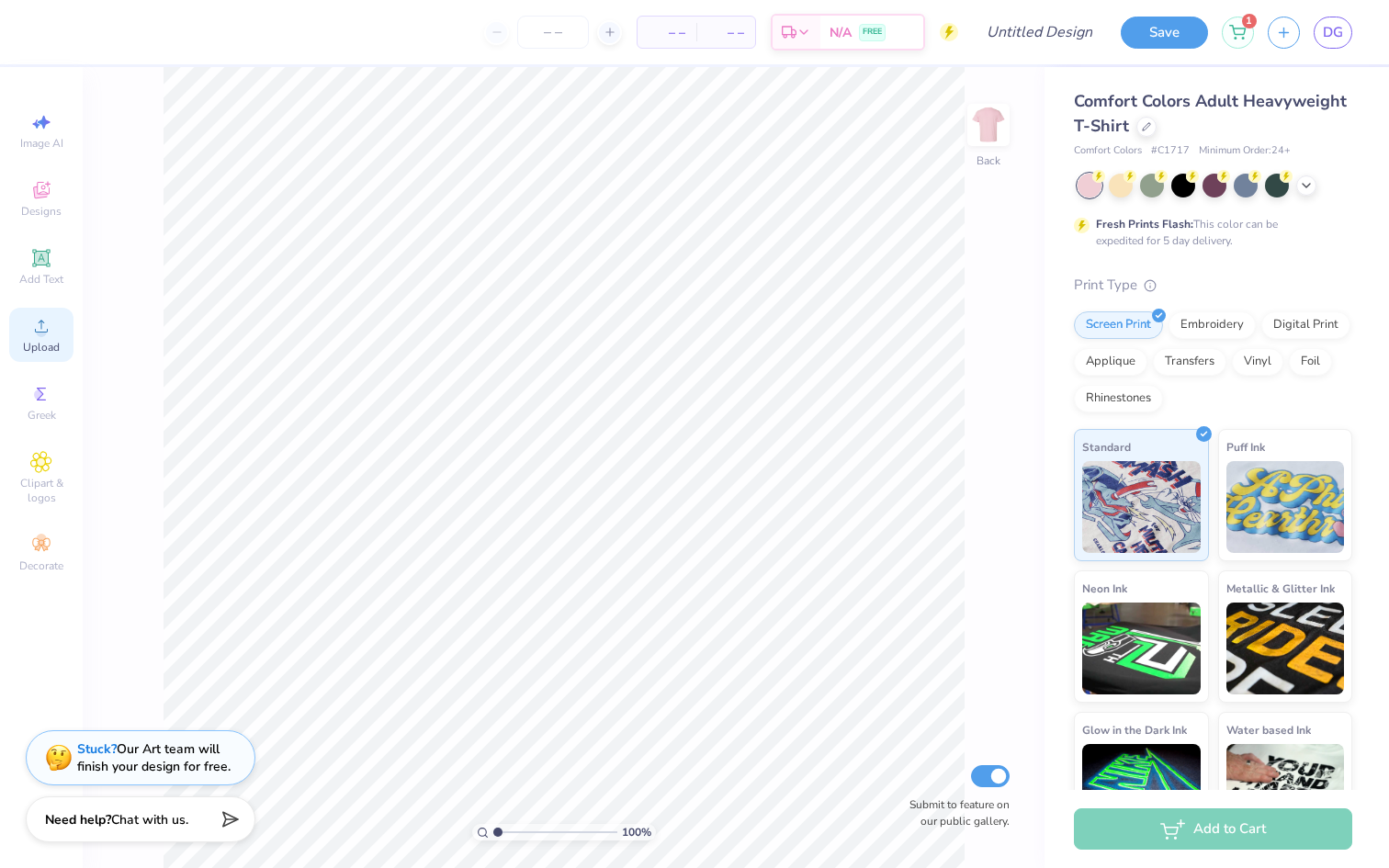 click 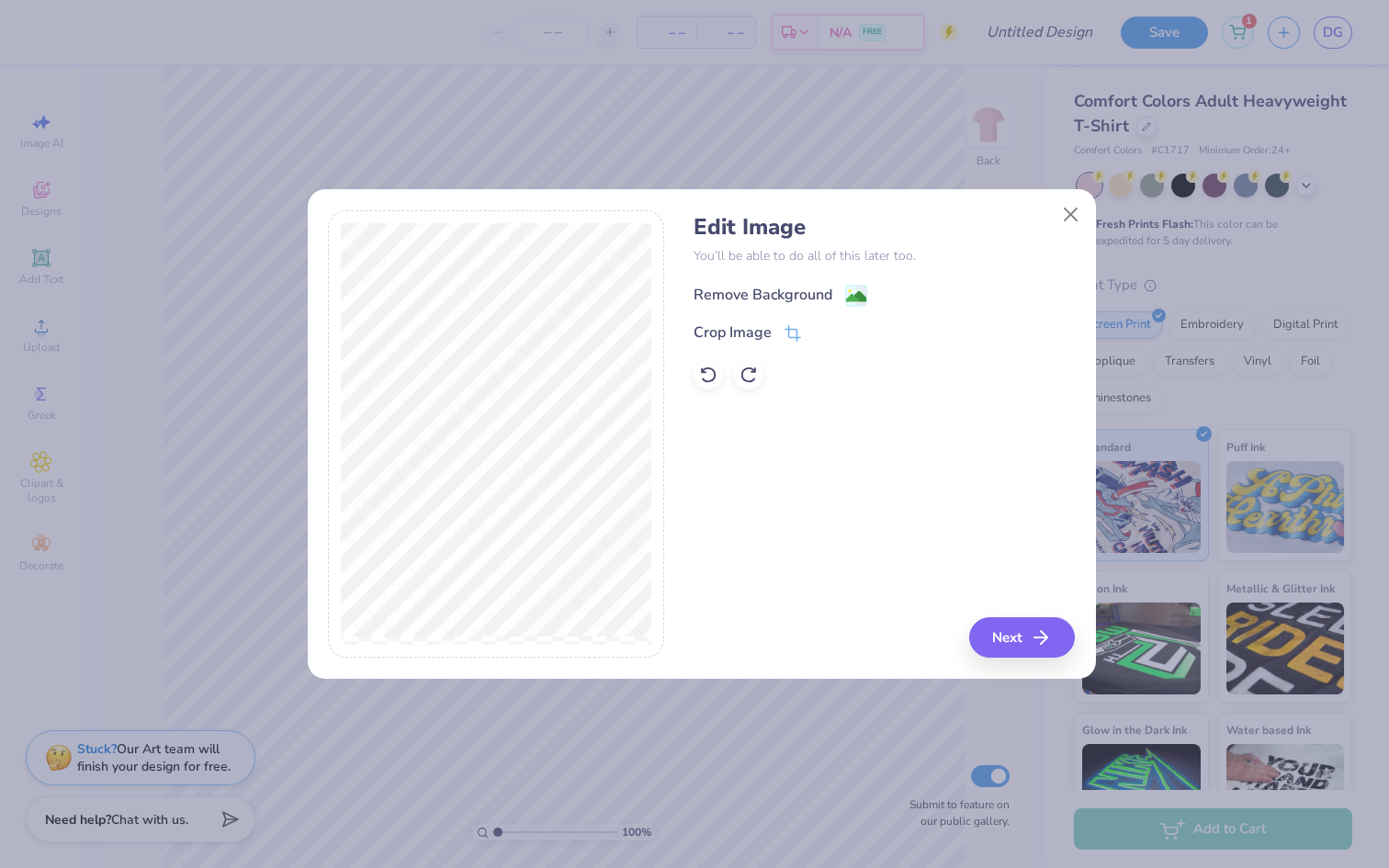click 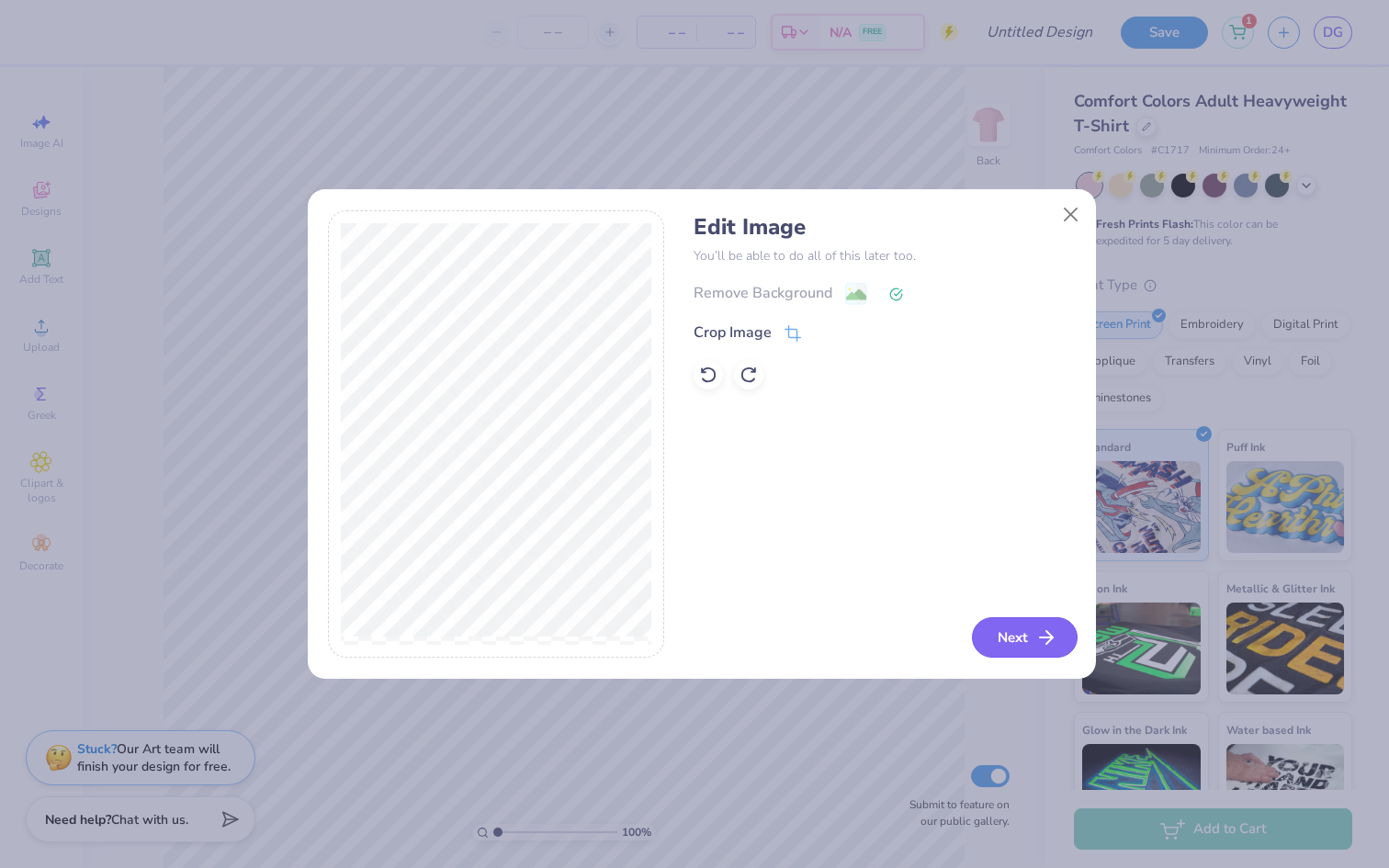 click 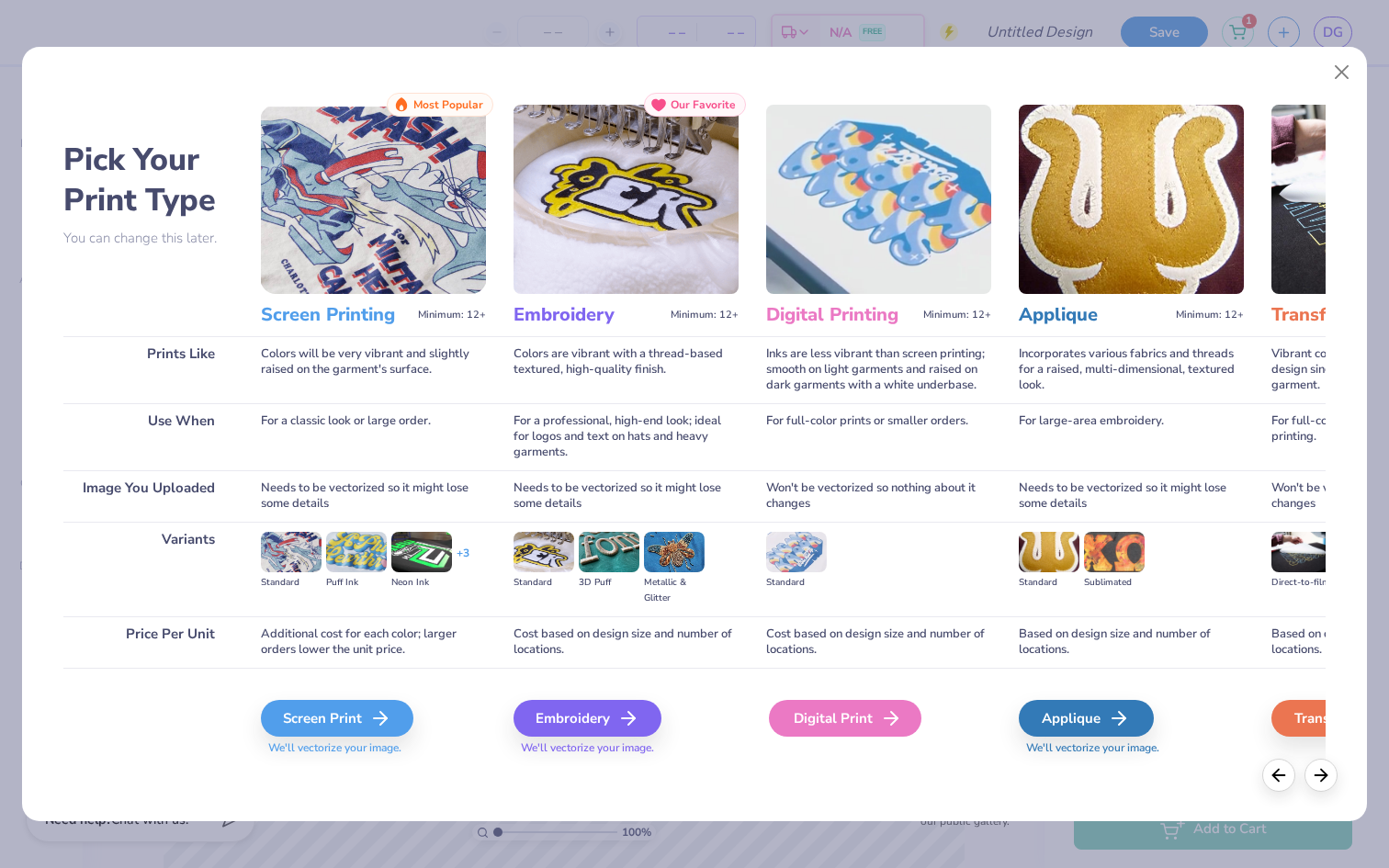 click on "Digital Print" at bounding box center (845, 718) 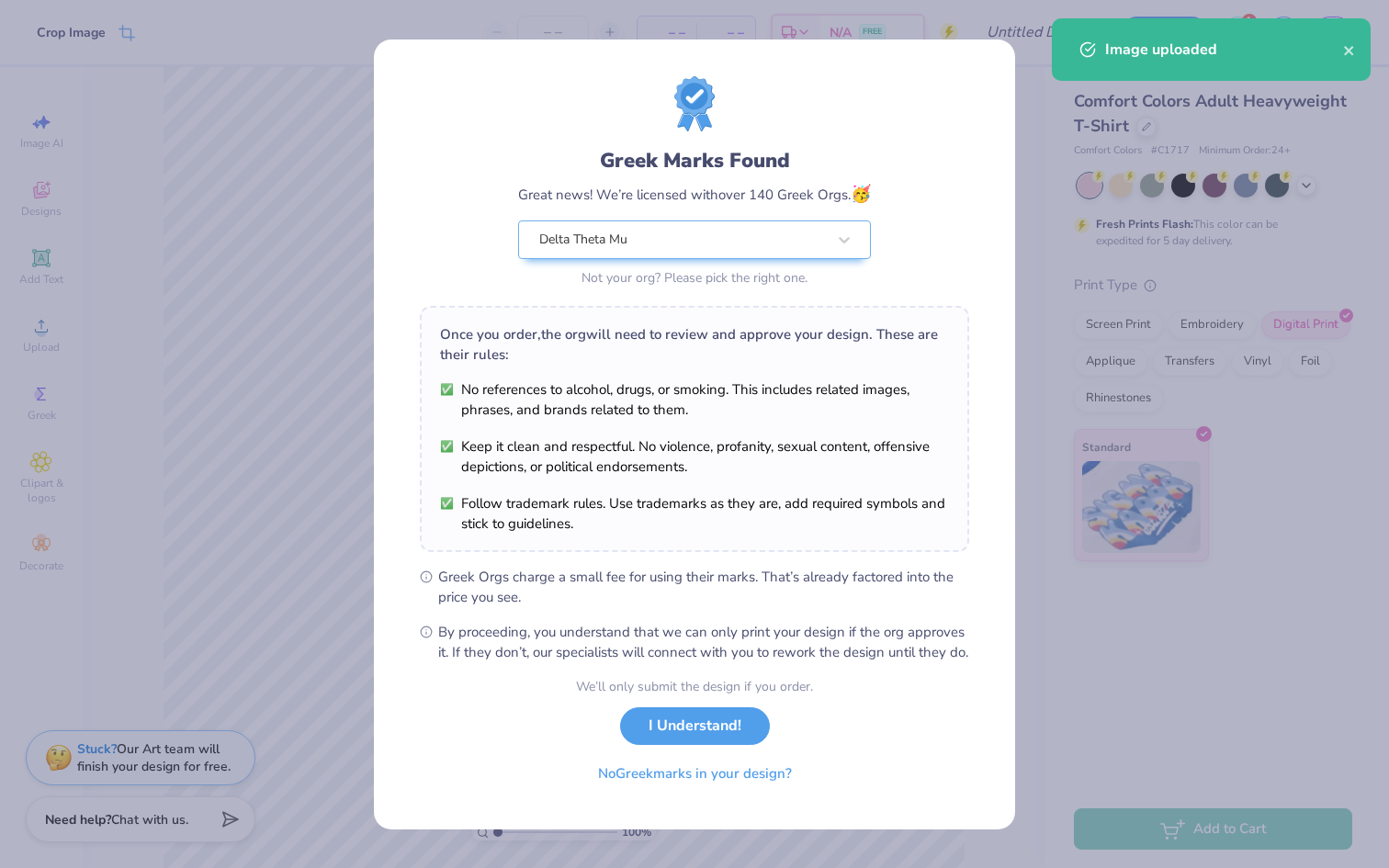 click on "Crop Image – – Per Item – – Total Est.  Delivery N/A FREE Design Title Save 1 DG Image AI Designs Add Text Upload Greek Clipart & logos Decorate 100  % Back W 10.77 10.77 " H 2.59 2.59 " Y 11.21 11.21 " Center Middle Top Bottom Submit to feature on our public gallery. Comfort Colors Adult Heavyweight T-Shirt Comfort Colors # C1717 Minimum Order:  24 +   Fresh Prints Flash:  This color can be expedited for 5 day delivery. Print Type Screen Print Embroidery Digital Print Applique Transfers Vinyl Foil Rhinestones Standard Add to Cart Stuck?  Our Art team will finish your design for free. Need help?  Chat with us. Image uploaded
Enter quantity to see the price. Greek Marks Found Great news! We’re licensed with  over 140 Greek Orgs. 🥳 Delta Theta Mu Not your org? Please pick the right one. Once you order,  the org  will need to review and approve your design. These are their rules: We’ll only submit the design if you order. I Understand! No  Greek" at bounding box center [694, 434] 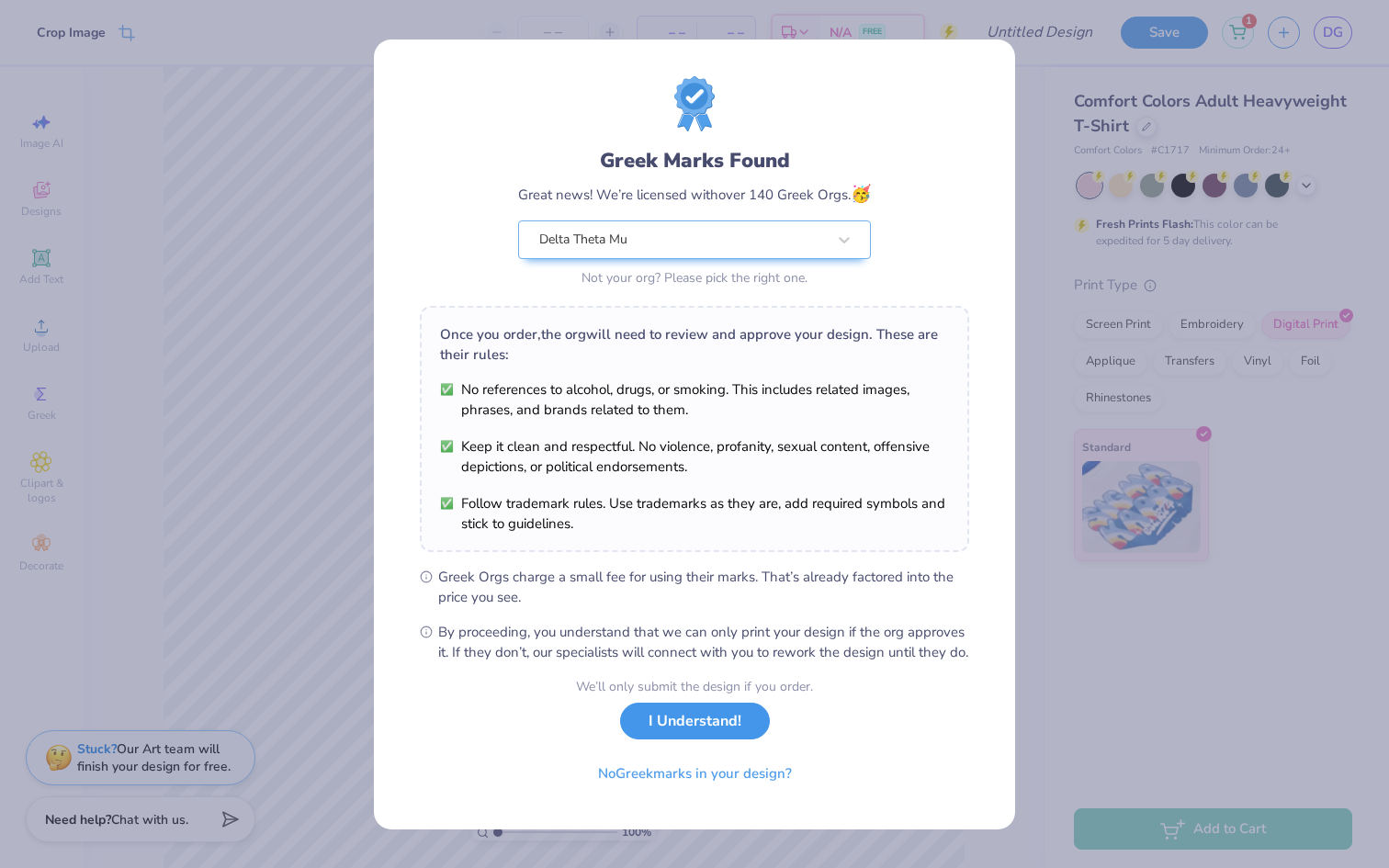 click on "I Understand!" at bounding box center (694, 721) 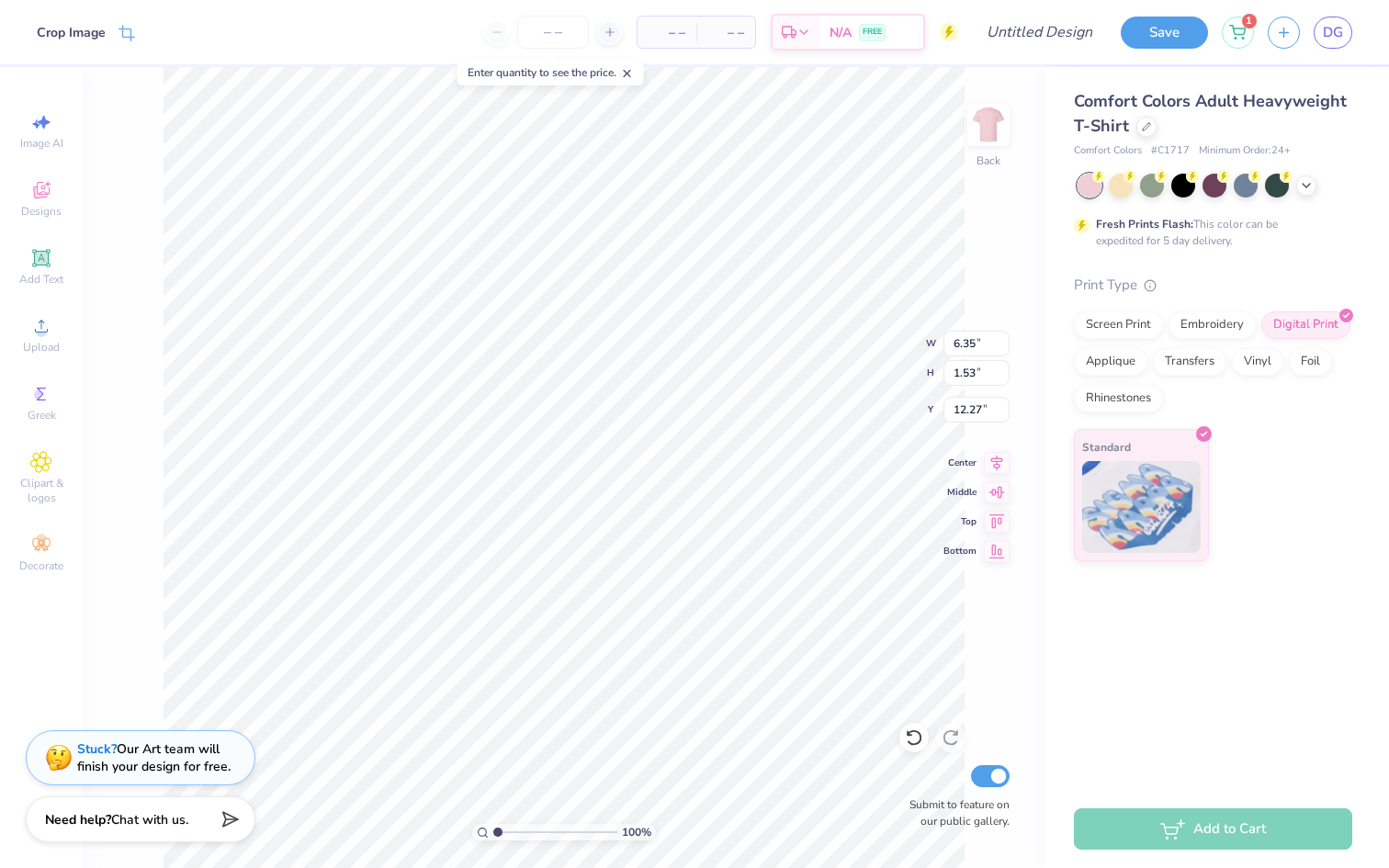 type on "4.70" 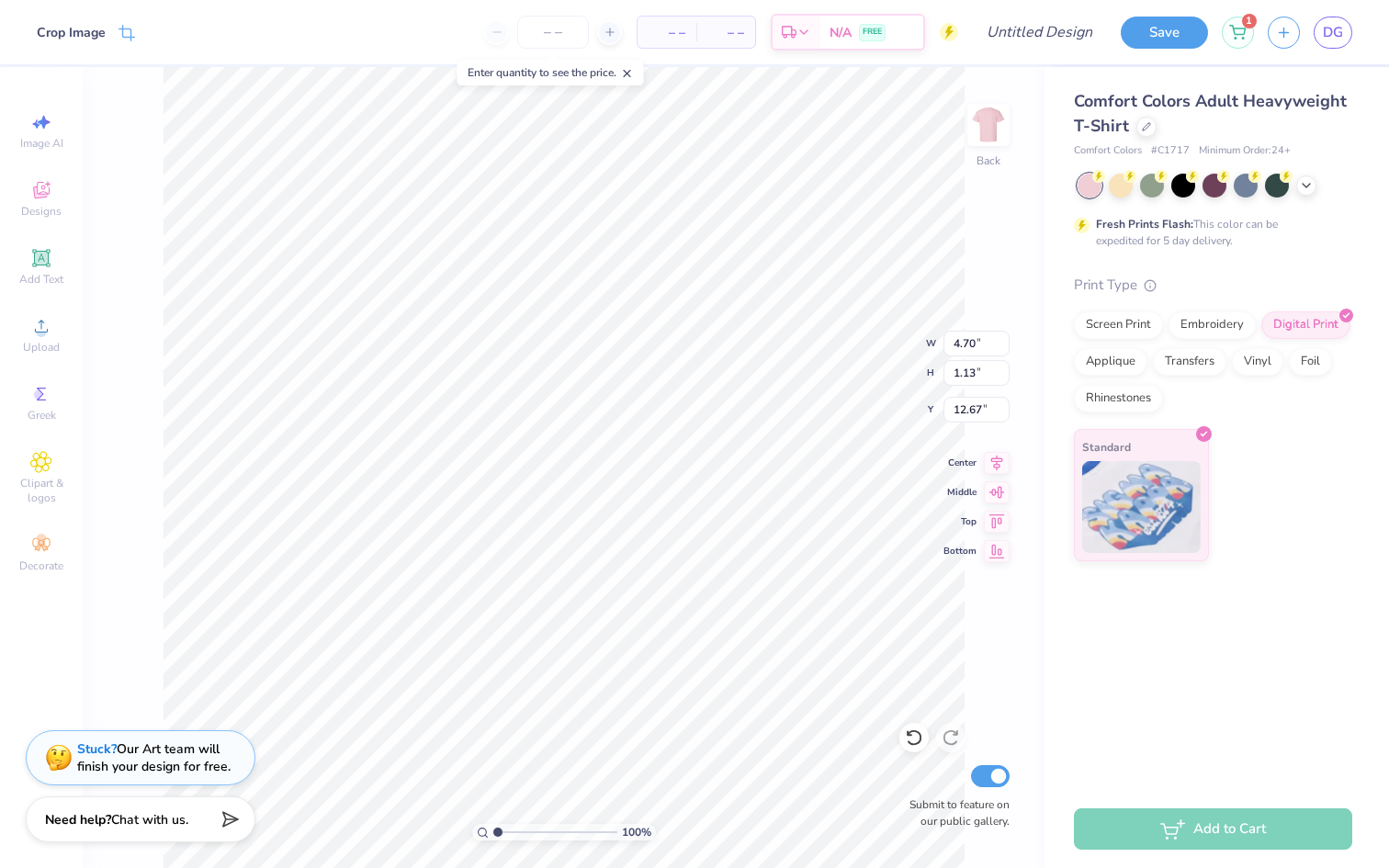 type on "3.00" 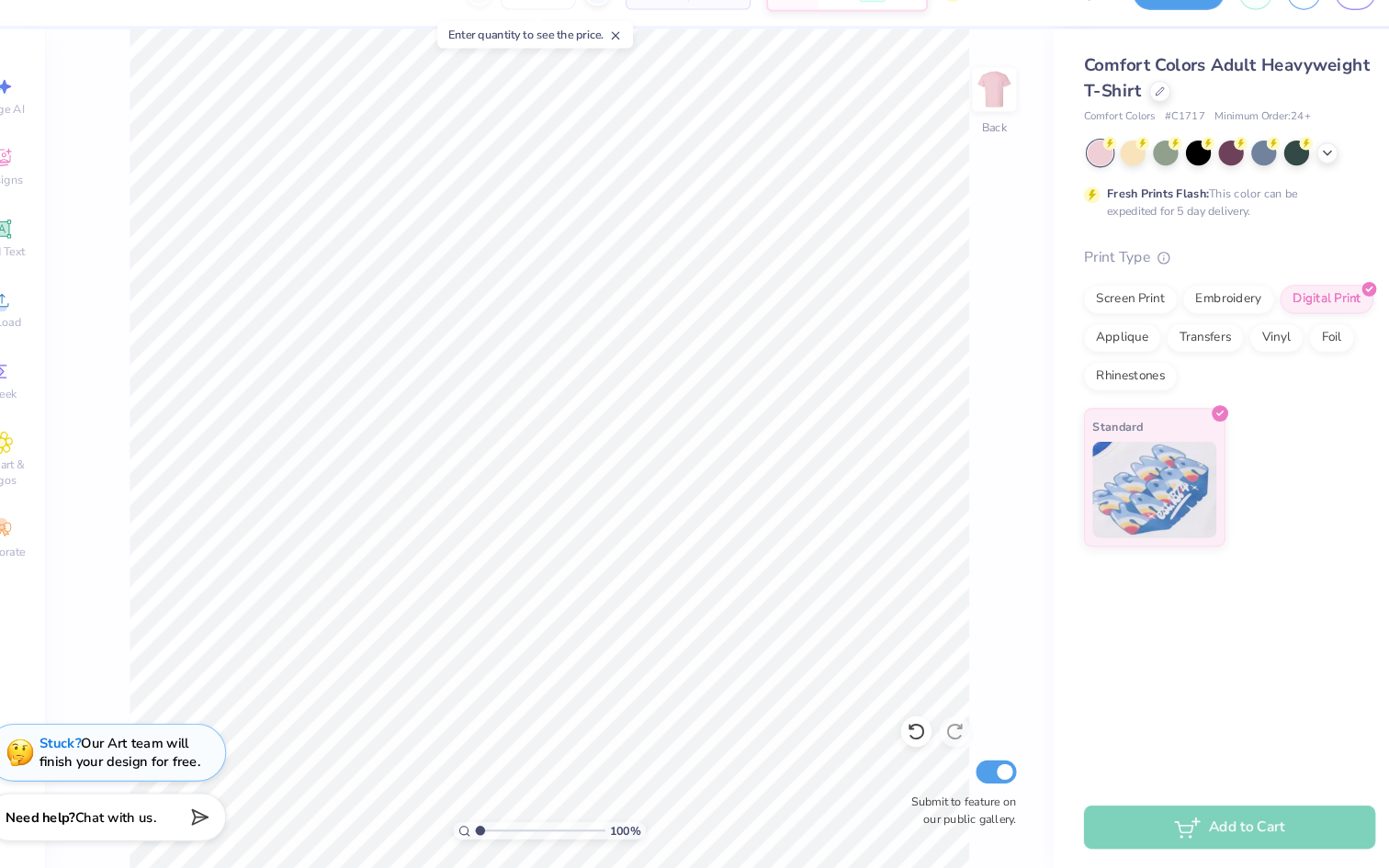 scroll, scrollTop: 0, scrollLeft: 0, axis: both 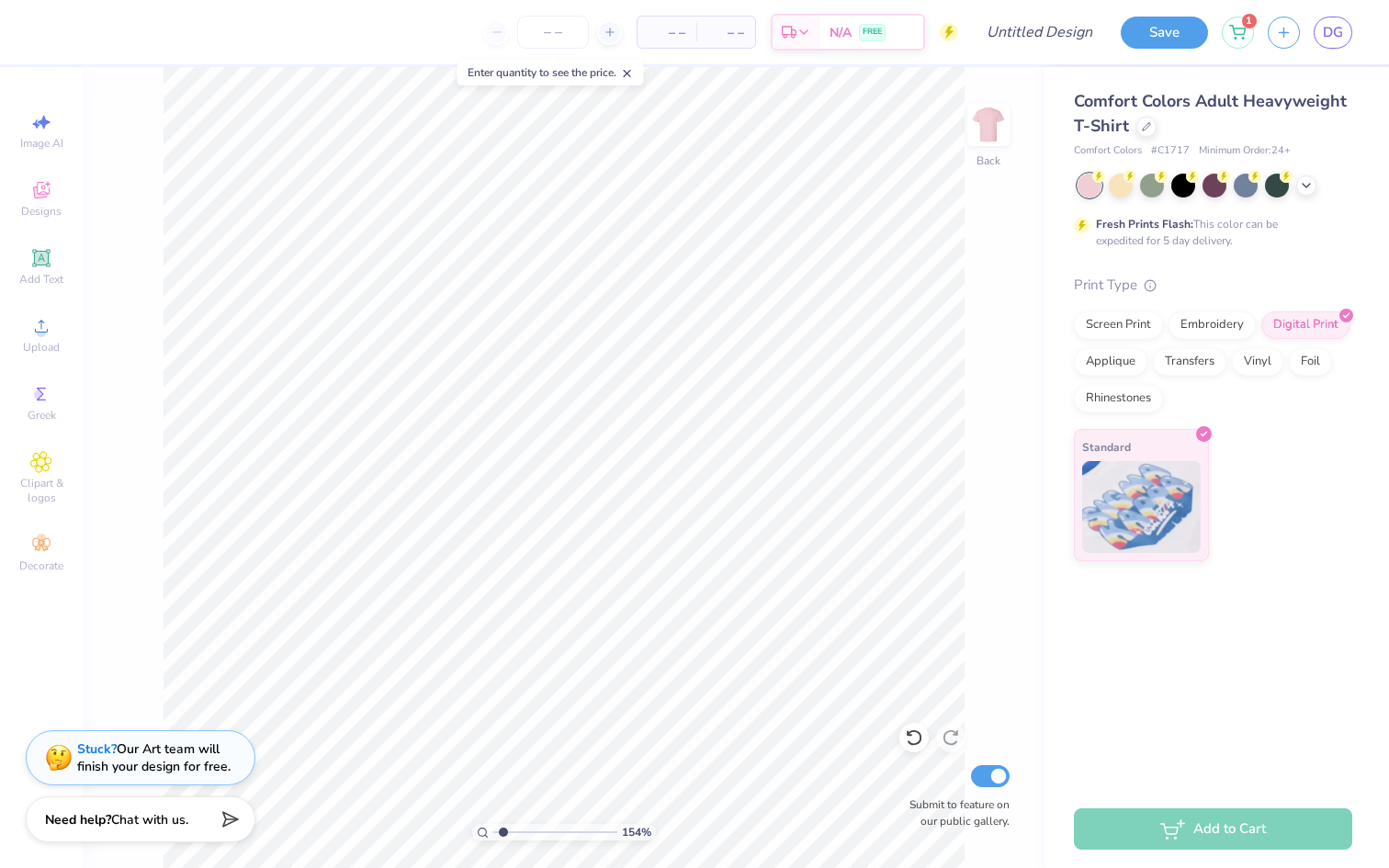 drag, startPoint x: 497, startPoint y: 829, endPoint x: 503, endPoint y: 786, distance: 43.416587 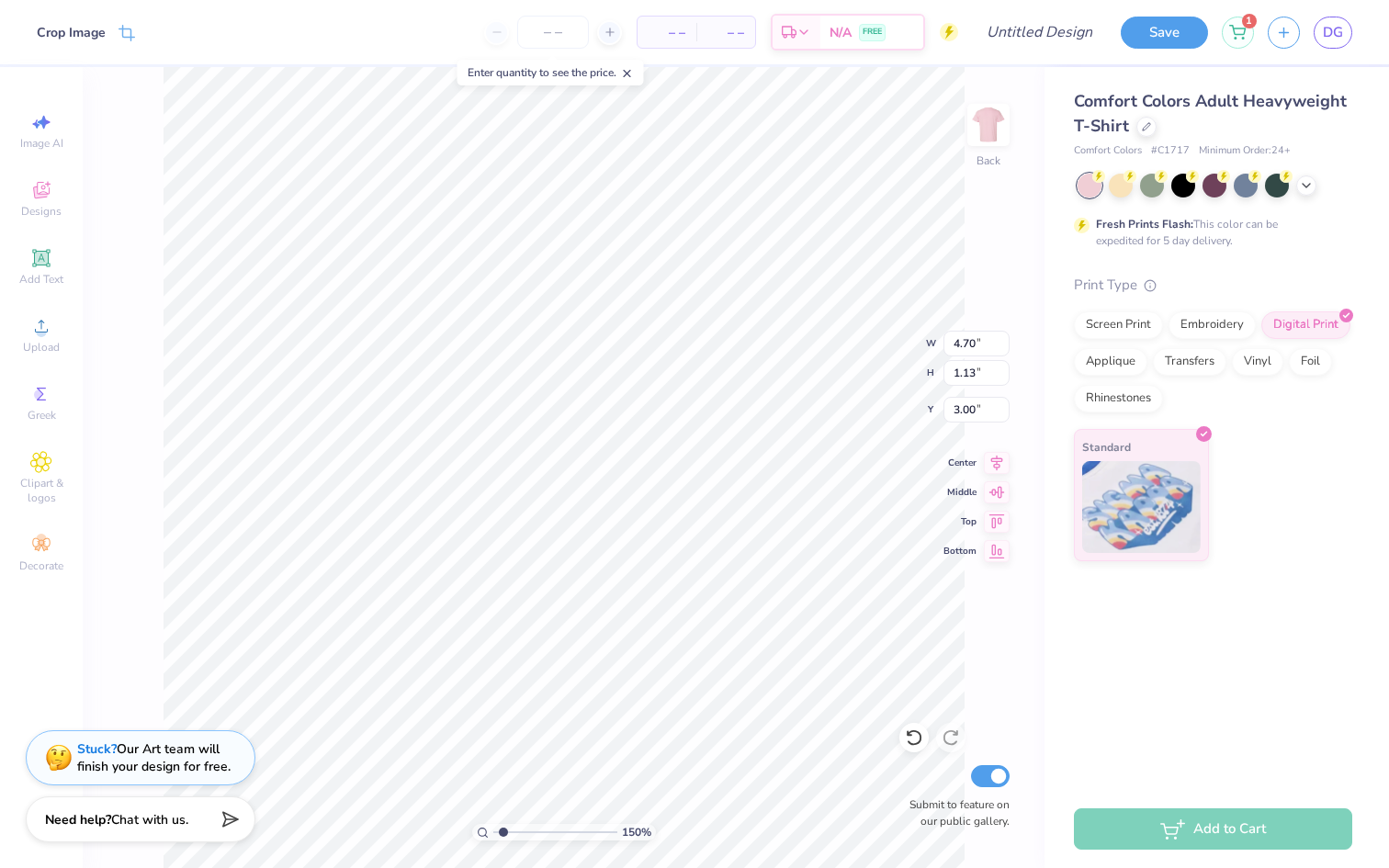 type on "5.77" 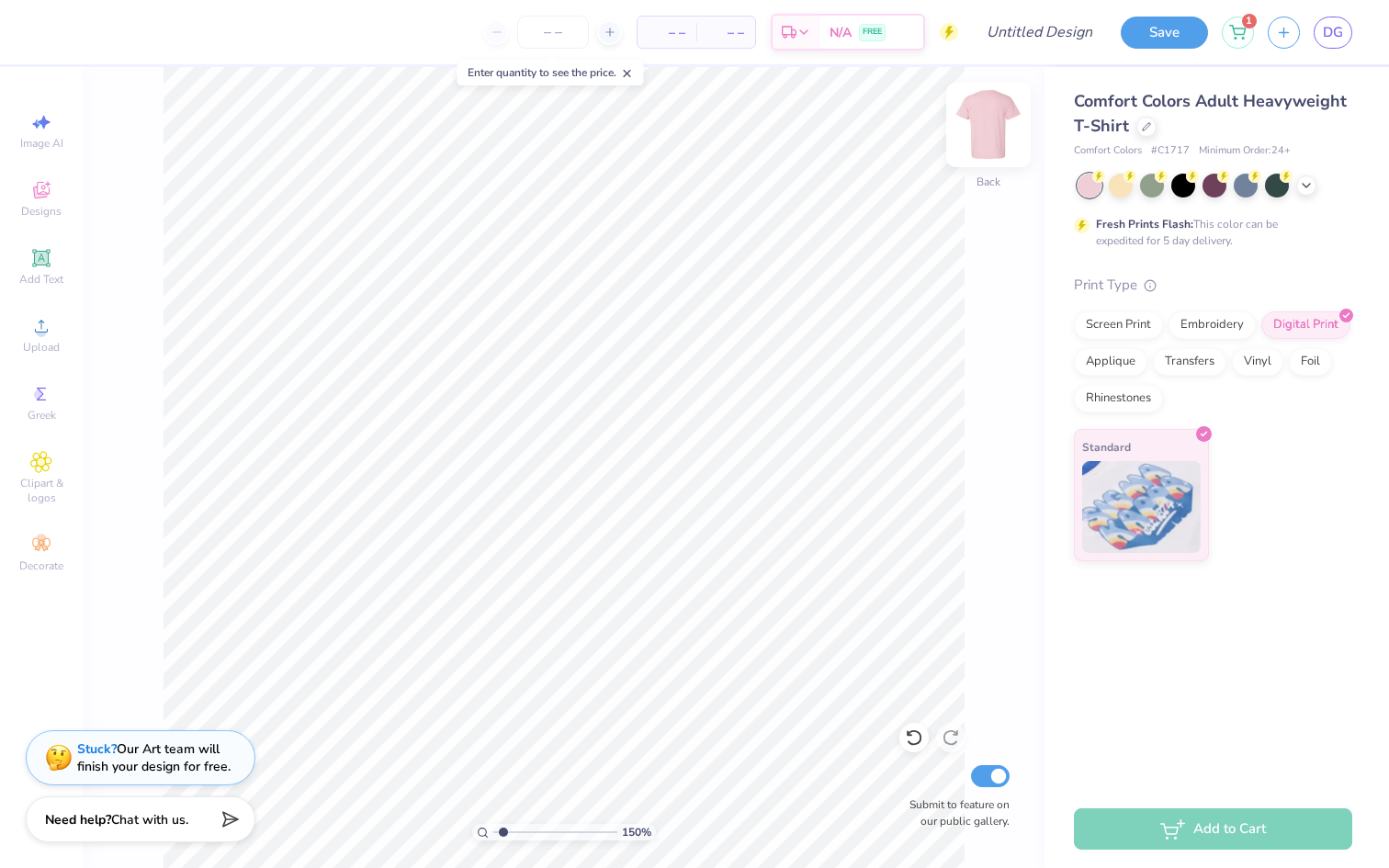 click at bounding box center (988, 125) 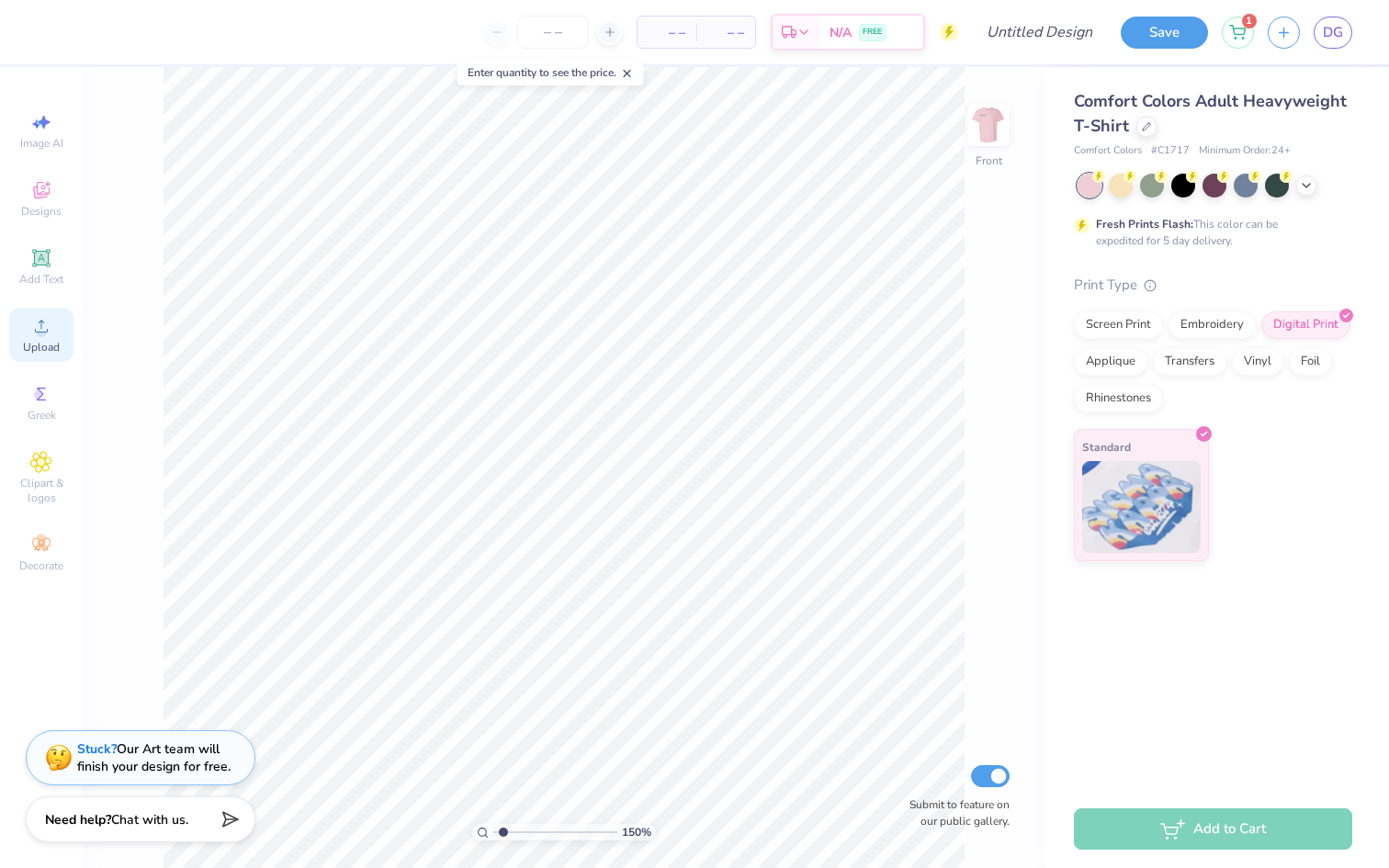 click 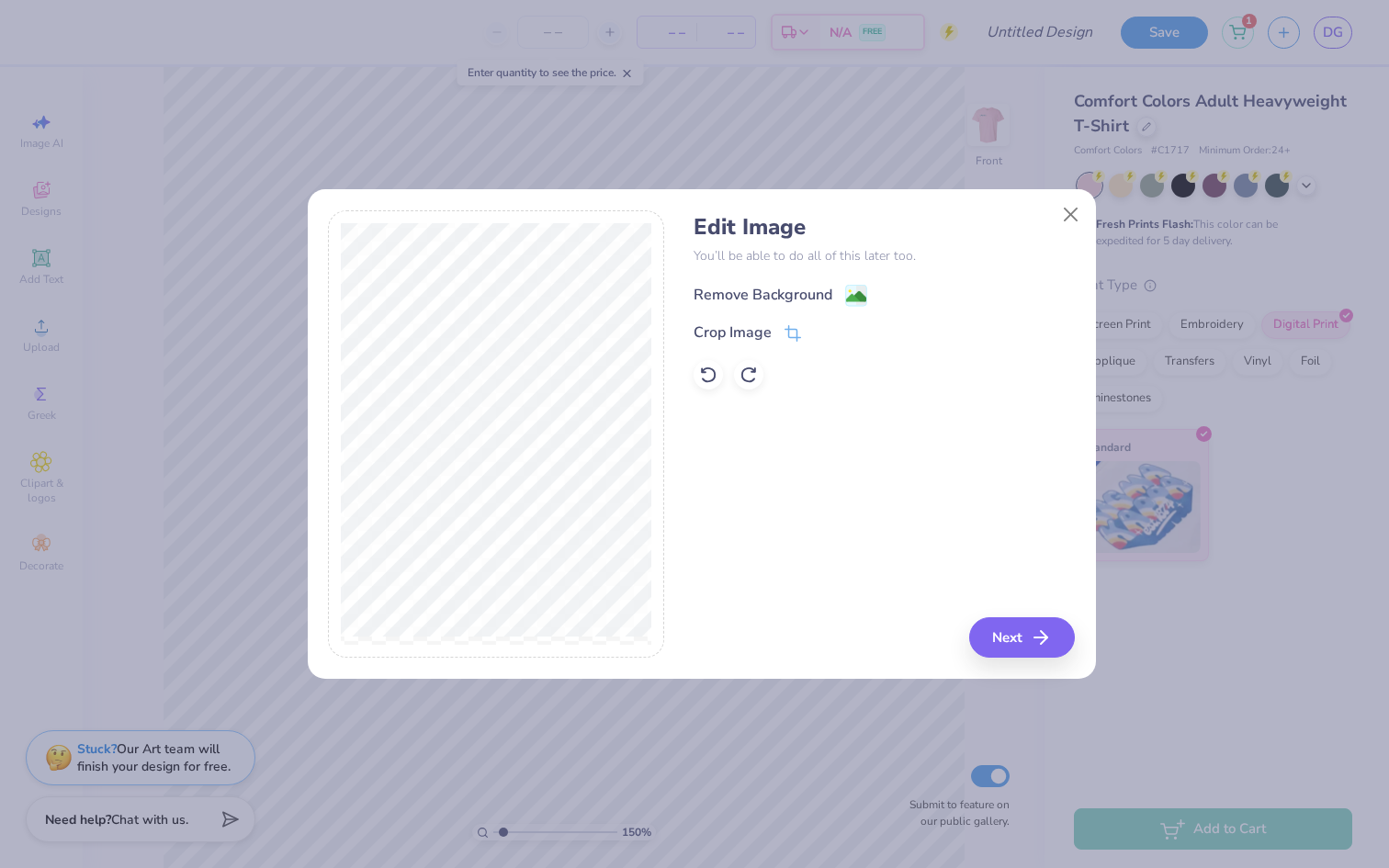 click on "Remove Background" at bounding box center (762, 295) 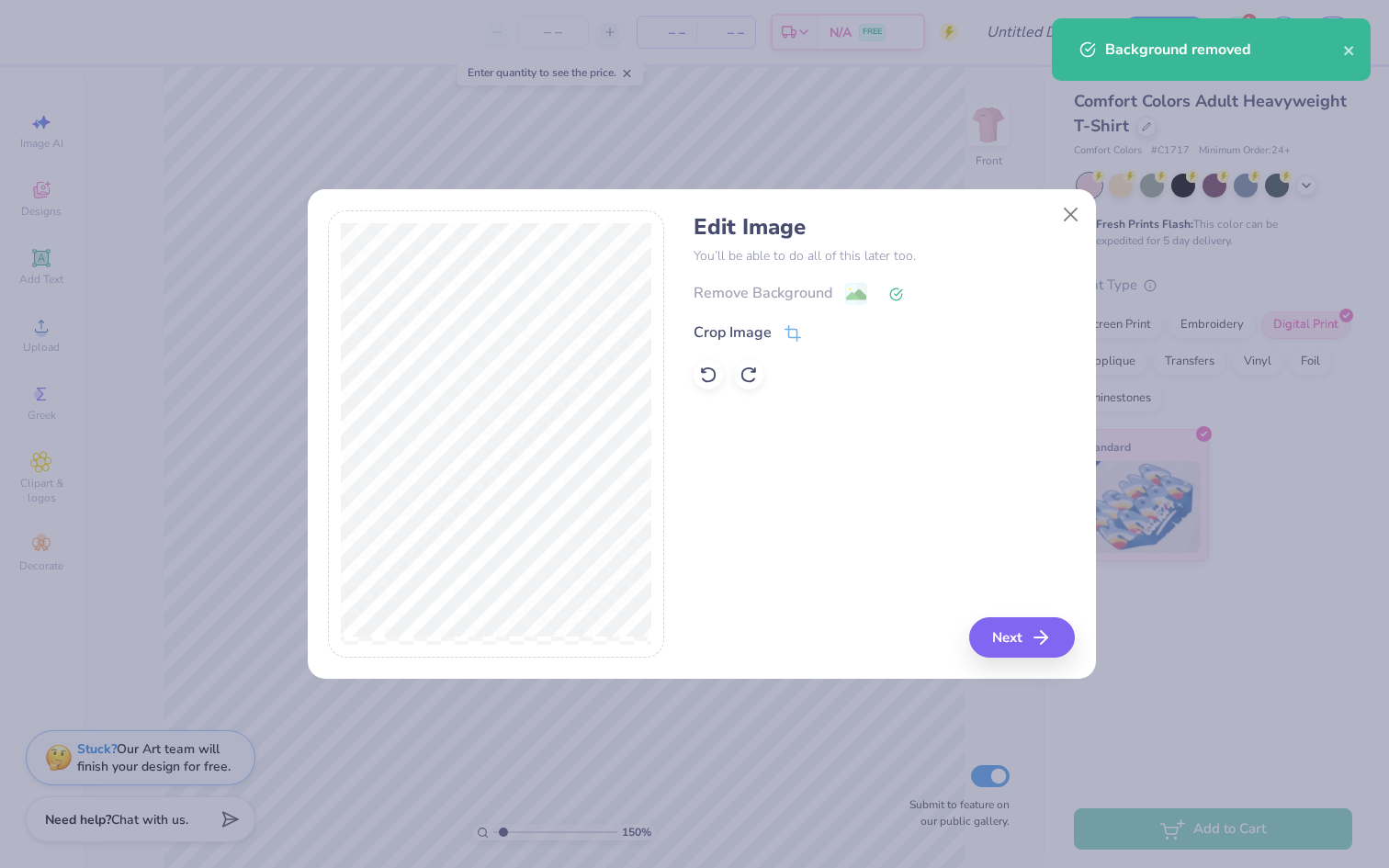 click on "Crop Image" at bounding box center [884, 333] 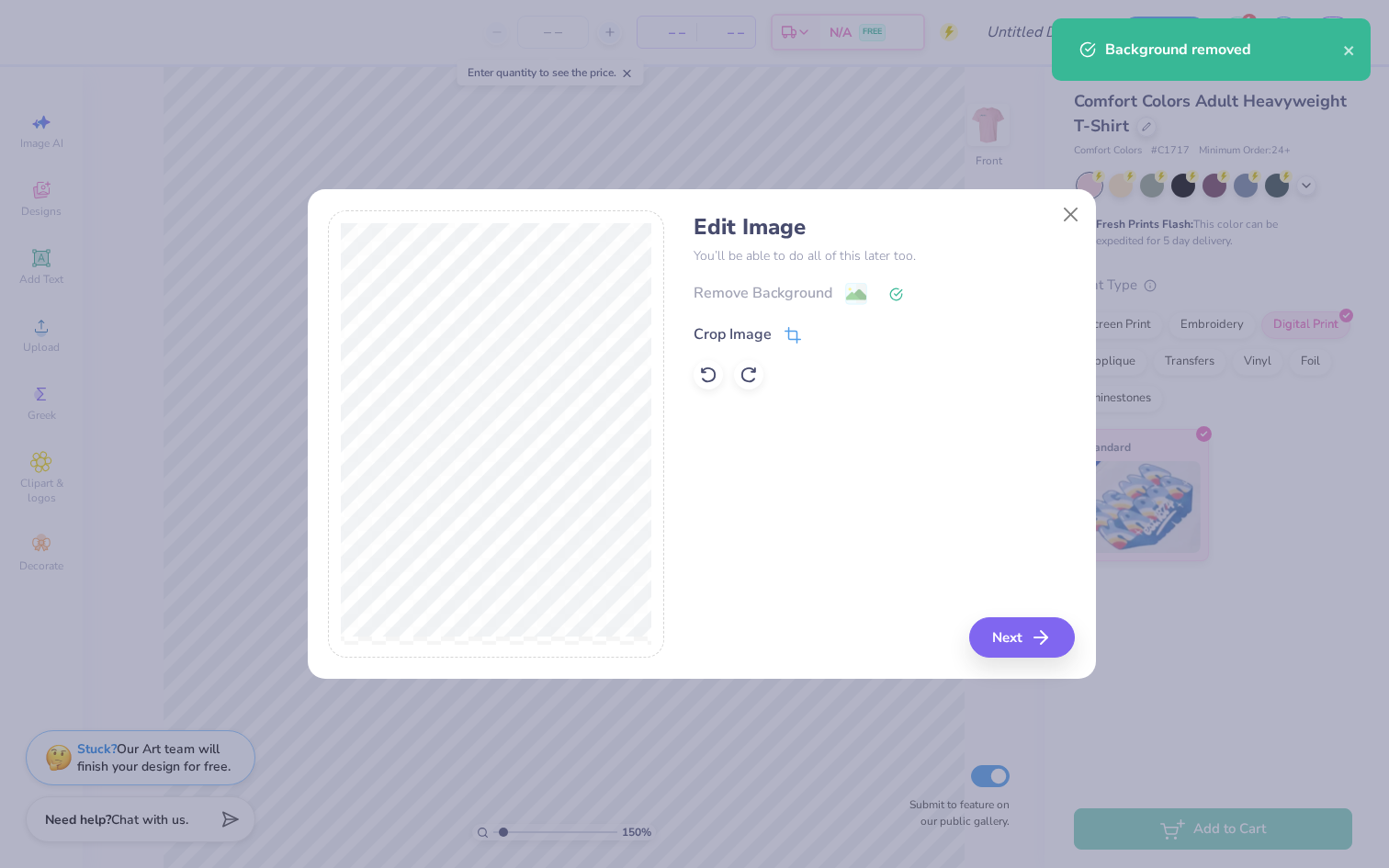 click 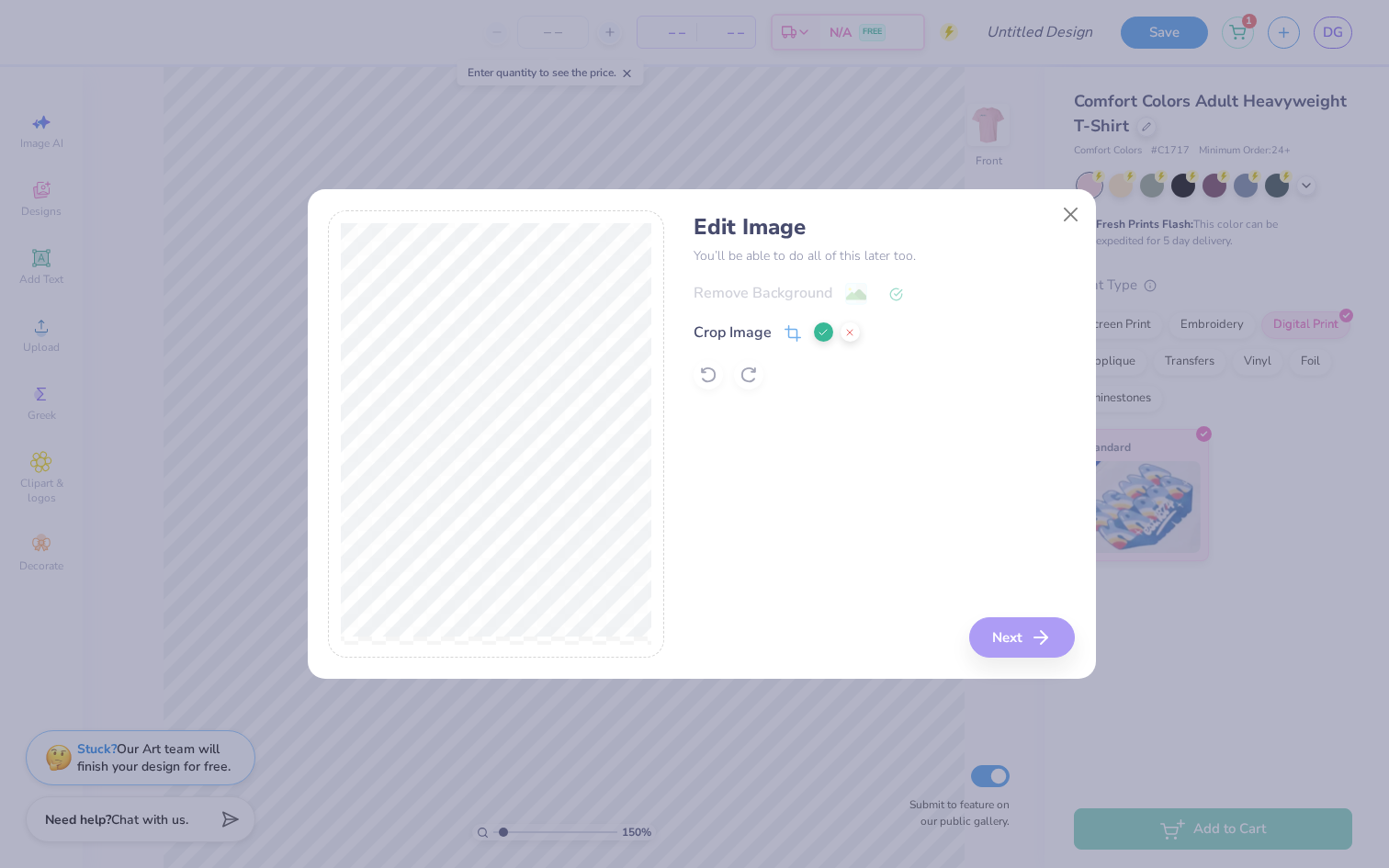 click on "Edit Image You’ll be able to do all of this later too. Remove Background Crop Image Next" at bounding box center [884, 434] 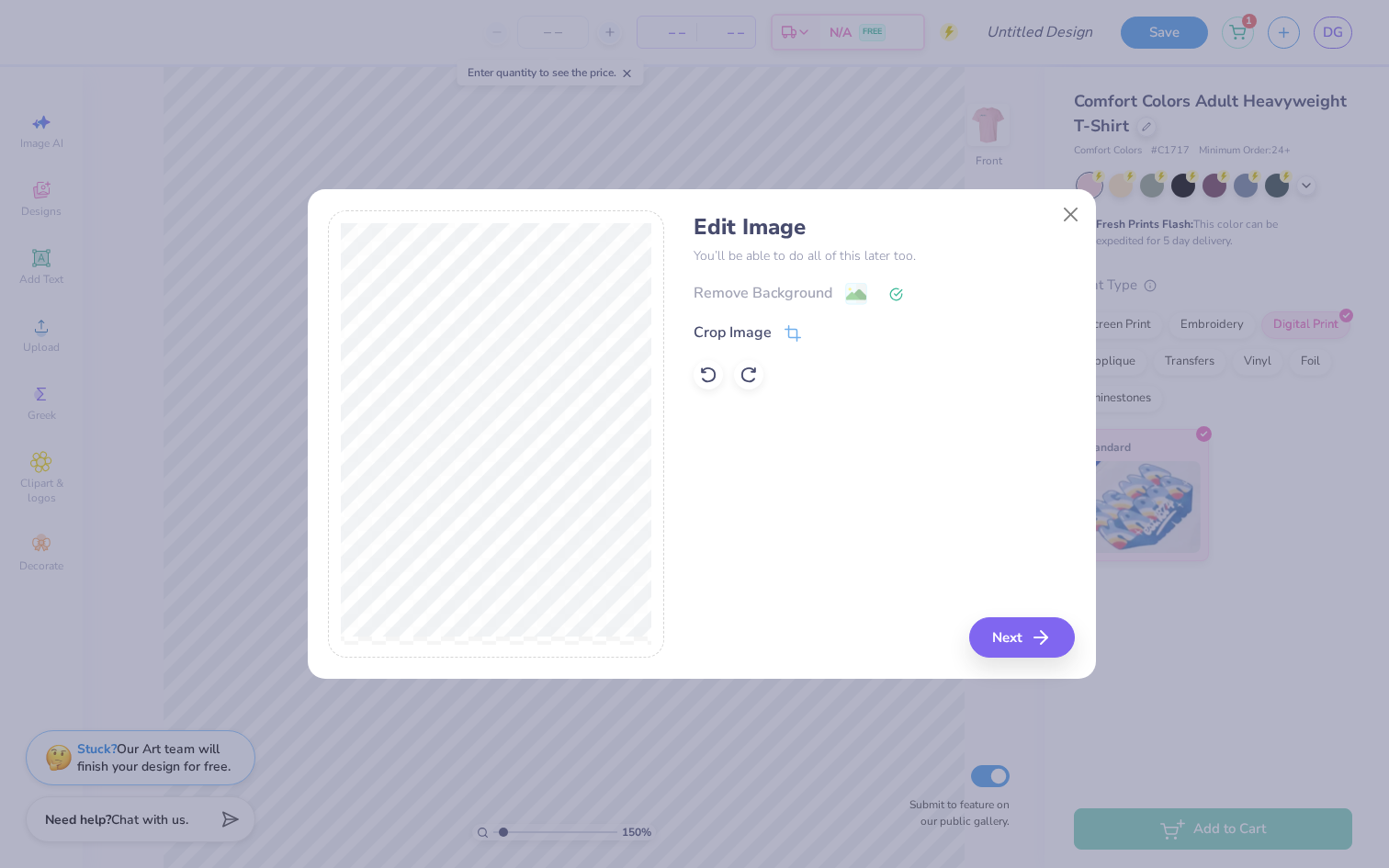click on "Remove Background" at bounding box center (884, 293) 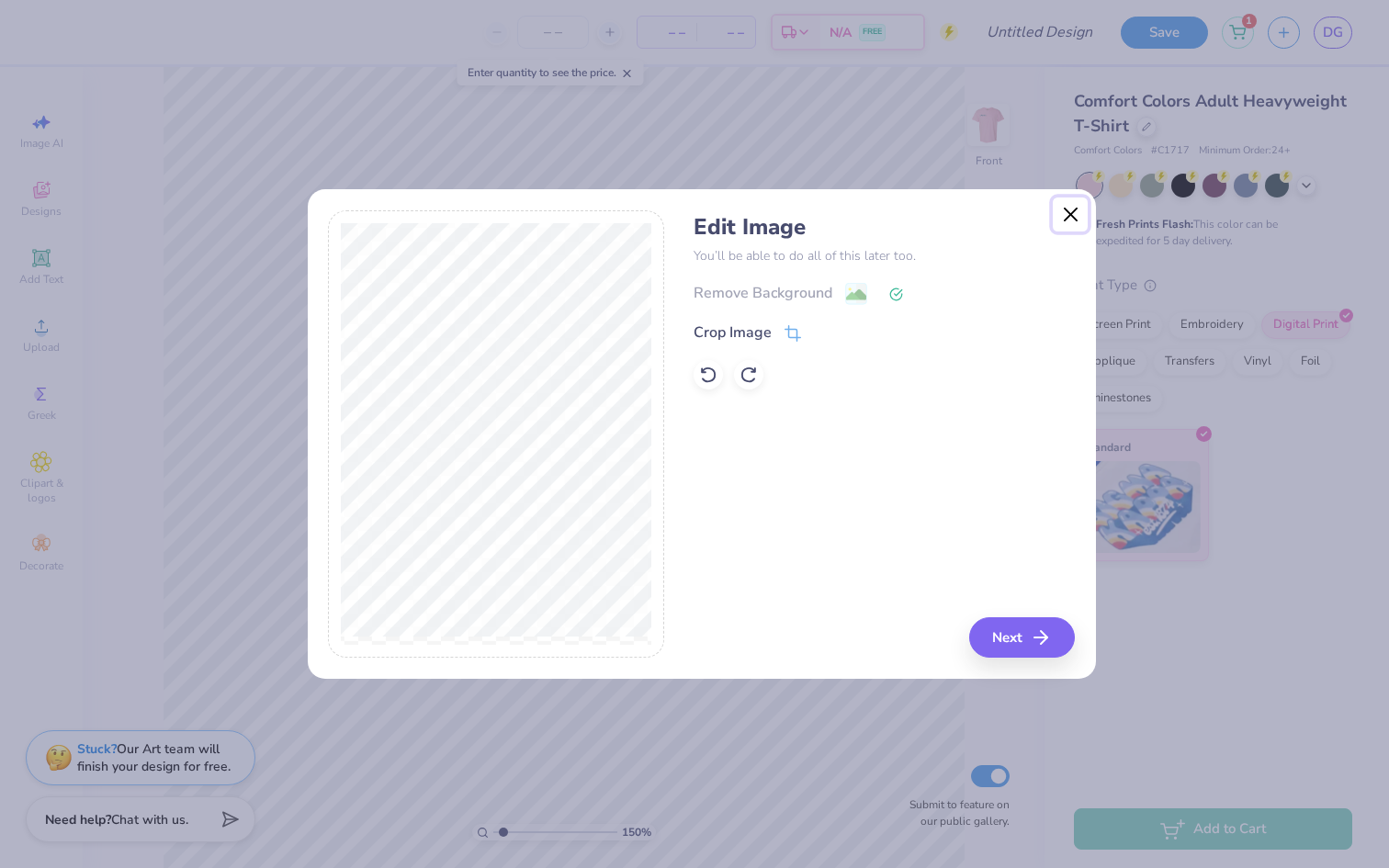click at bounding box center (1070, 215) 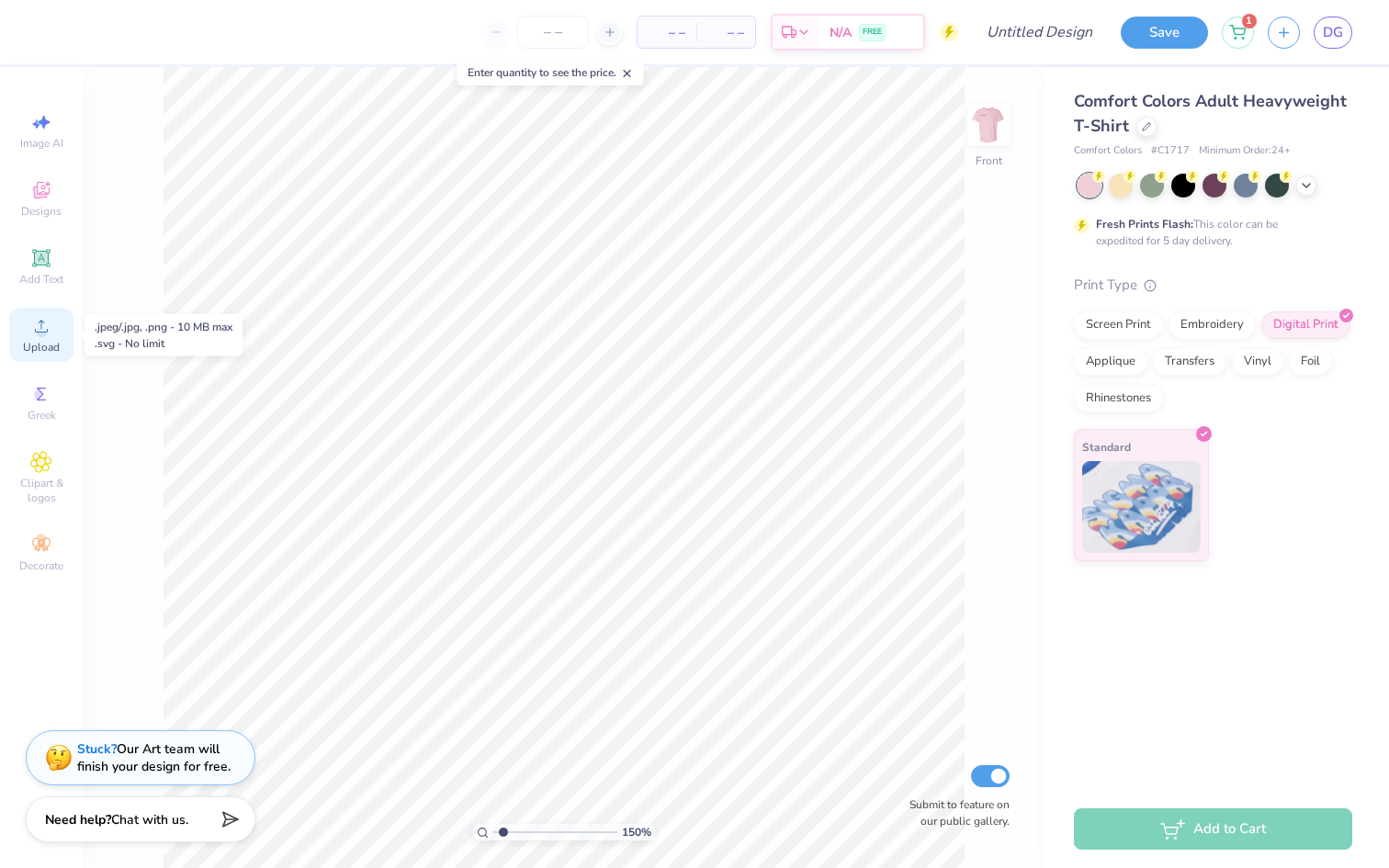 click 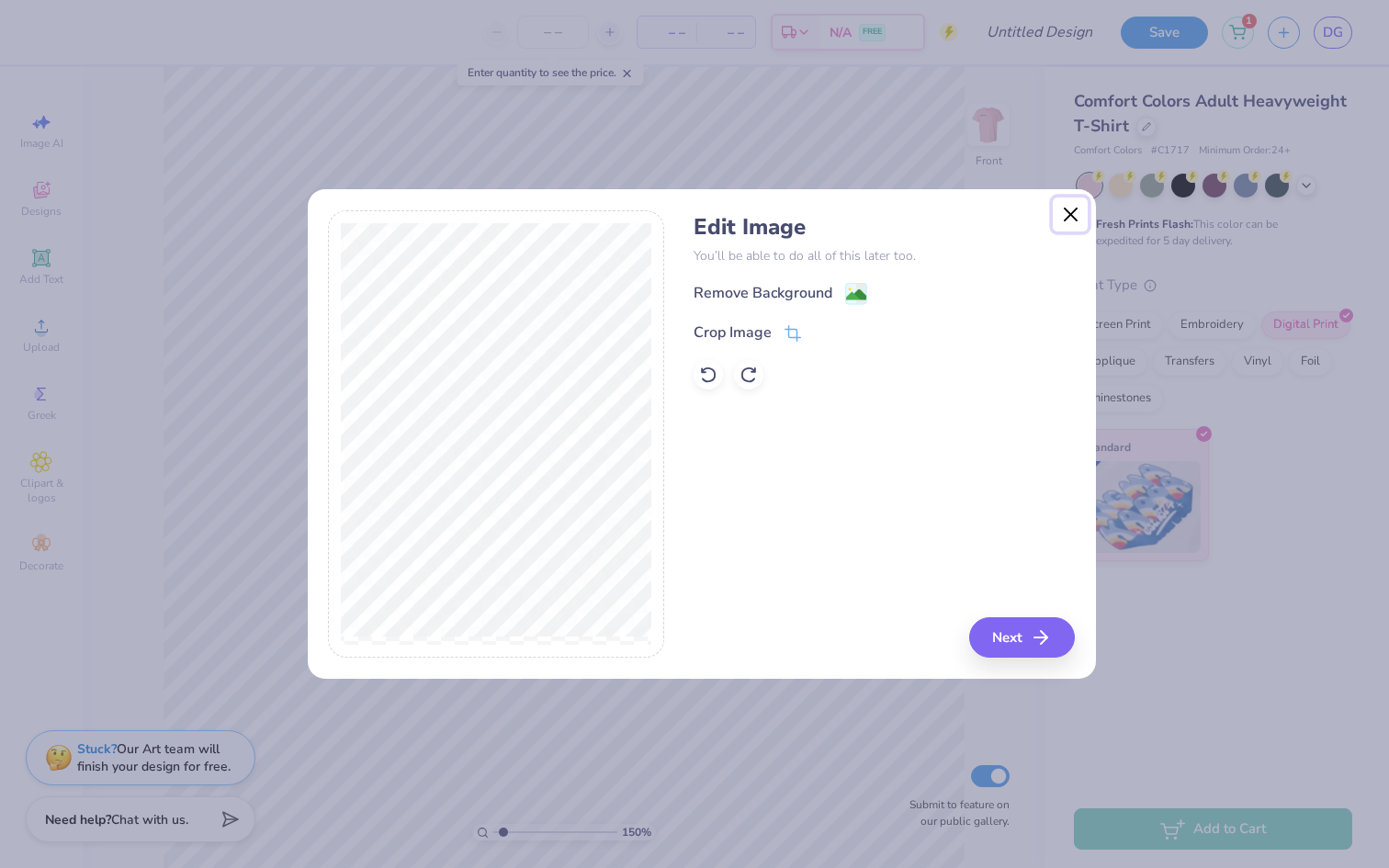 click at bounding box center [1070, 215] 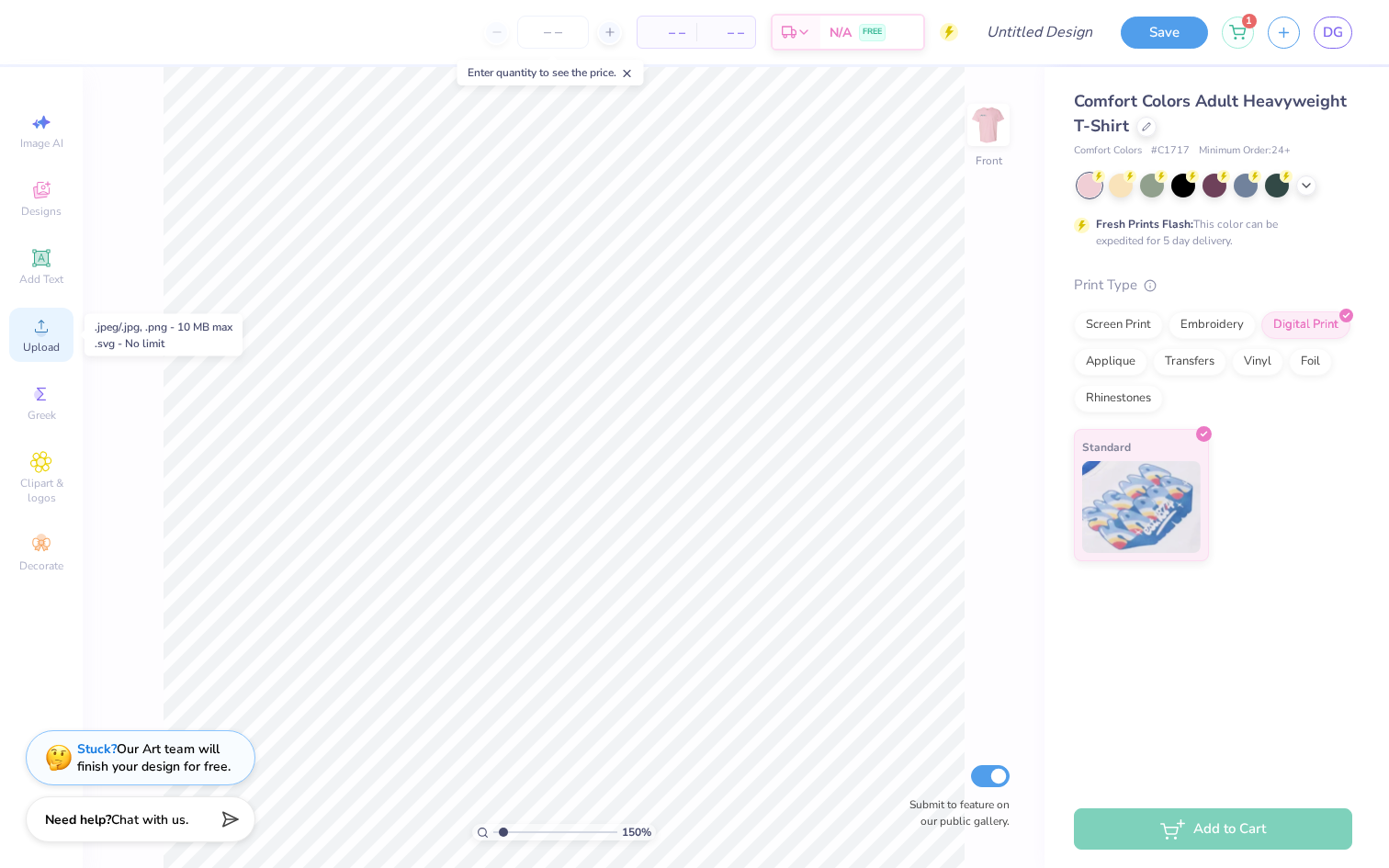 click on "Upload" at bounding box center [41, 334] 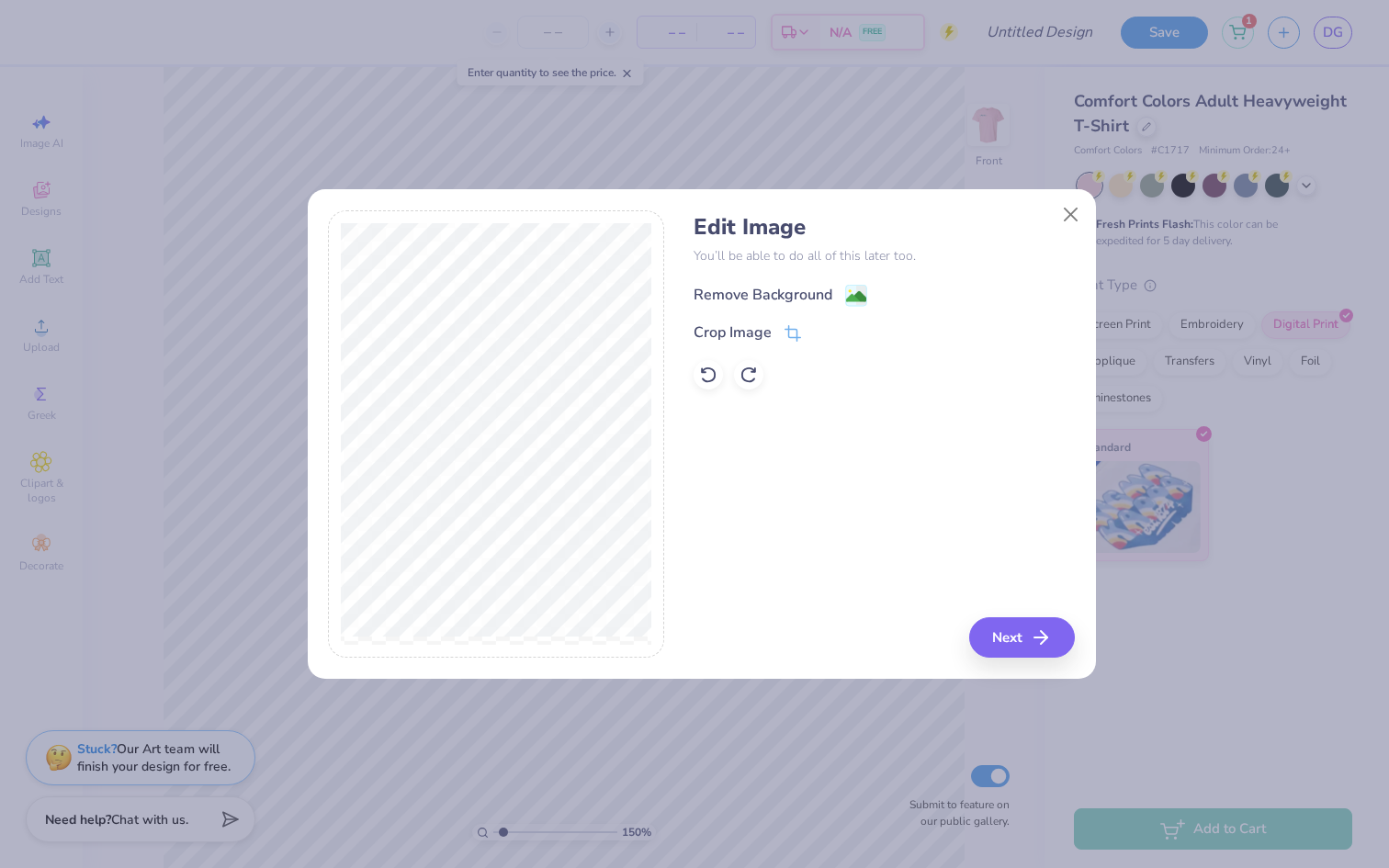 click on "Remove Background" at bounding box center (780, 295) 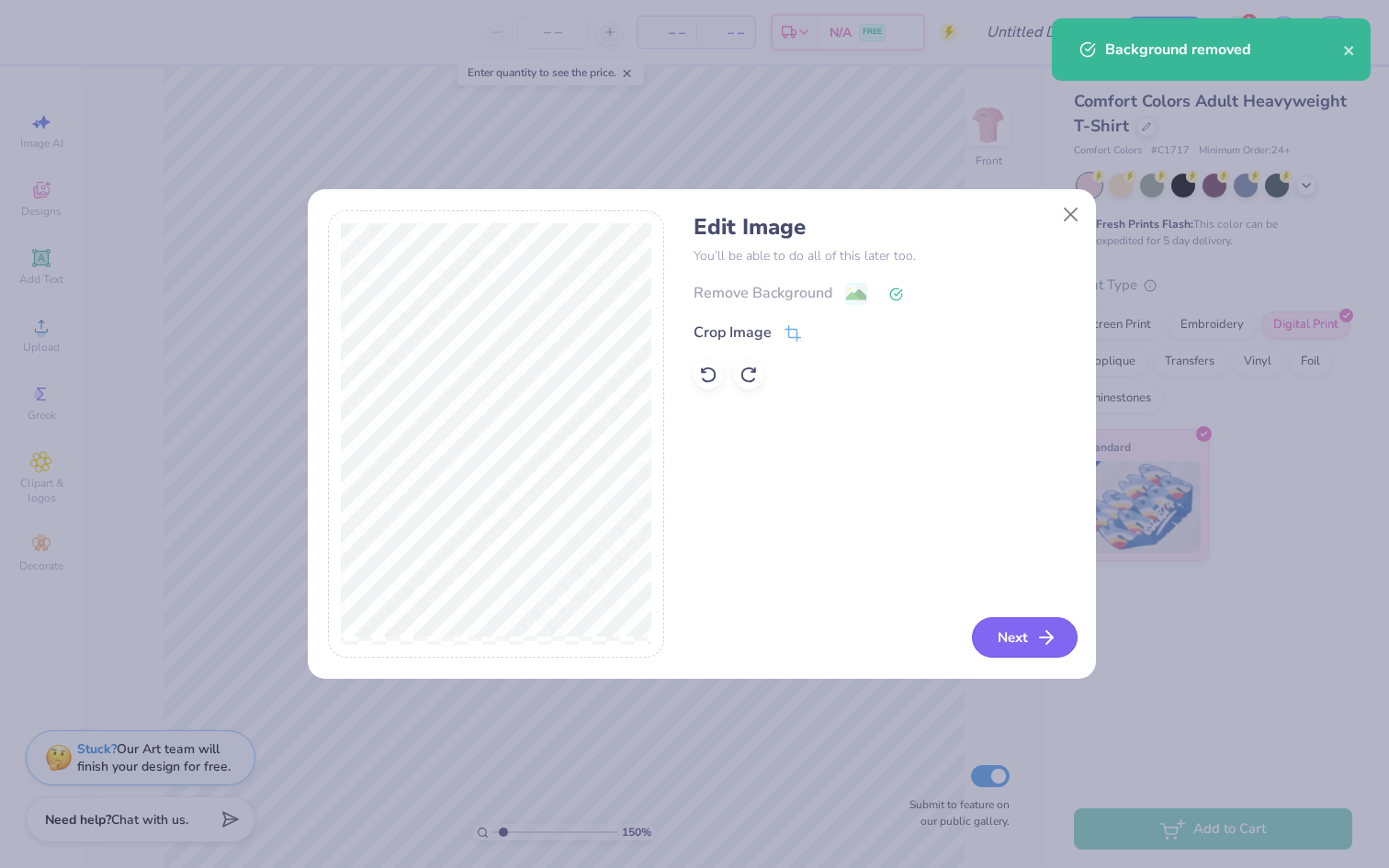 click on "Next" at bounding box center (1024, 637) 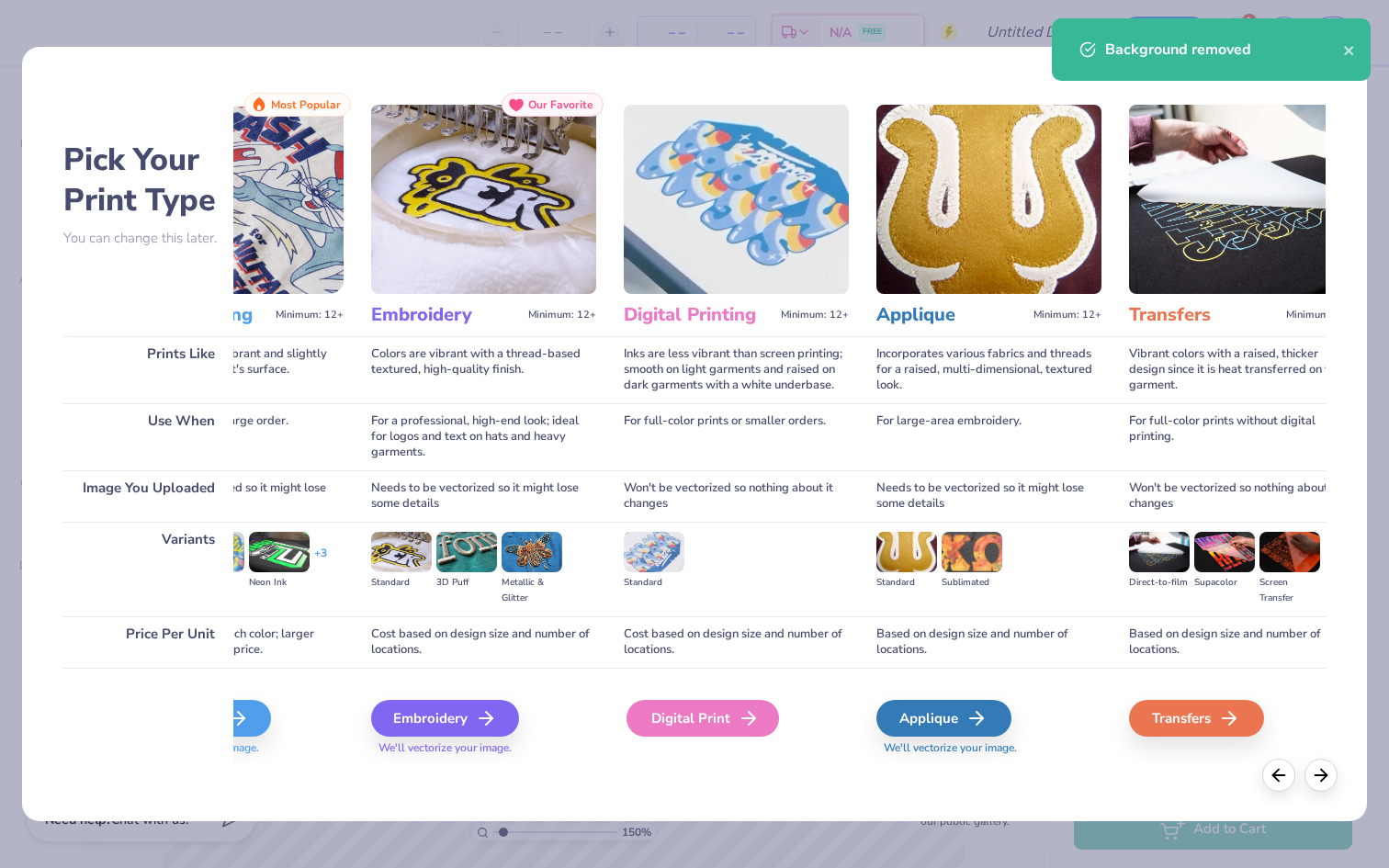 scroll, scrollTop: 0, scrollLeft: 143, axis: horizontal 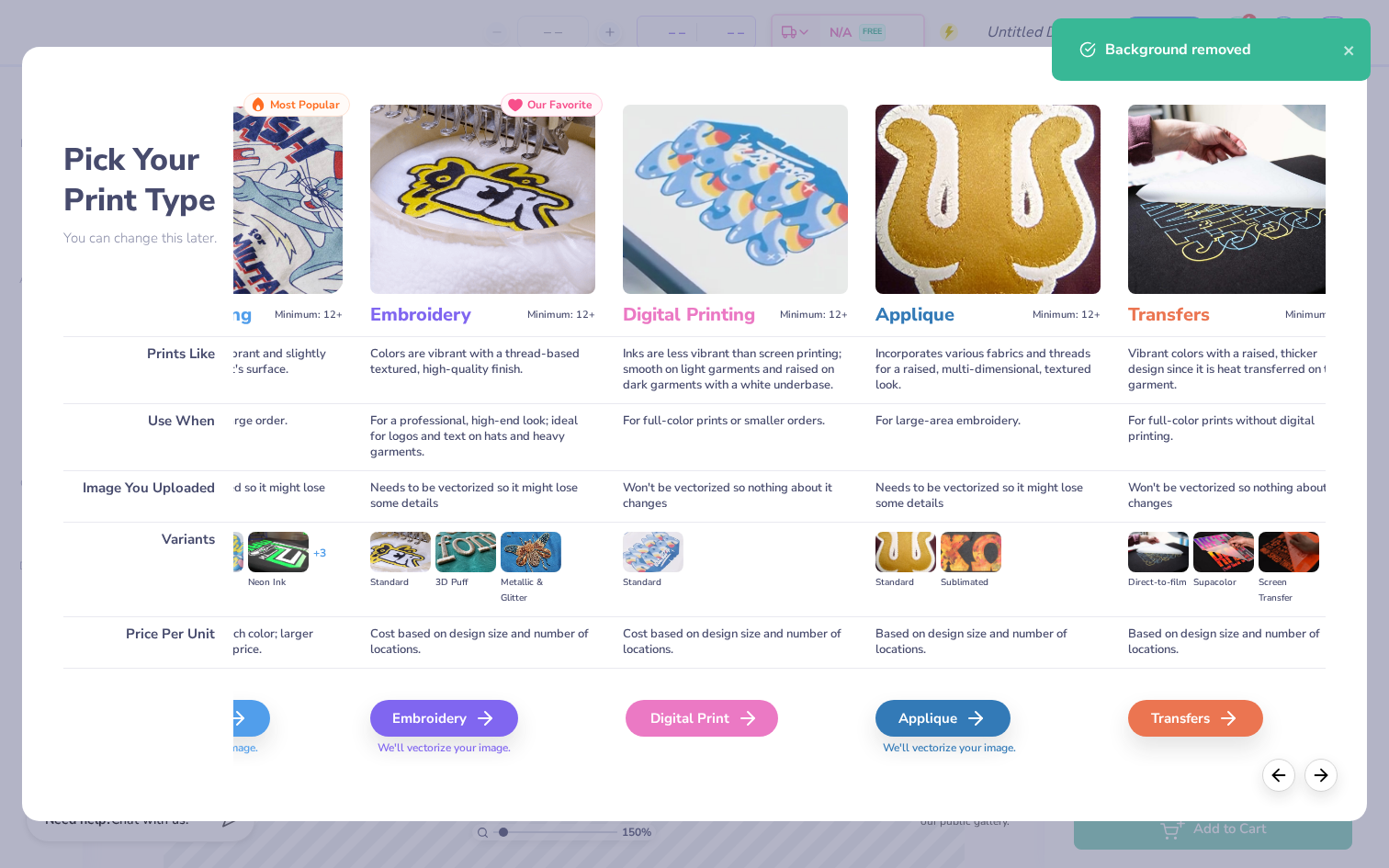 click on "Digital Print" at bounding box center (702, 718) 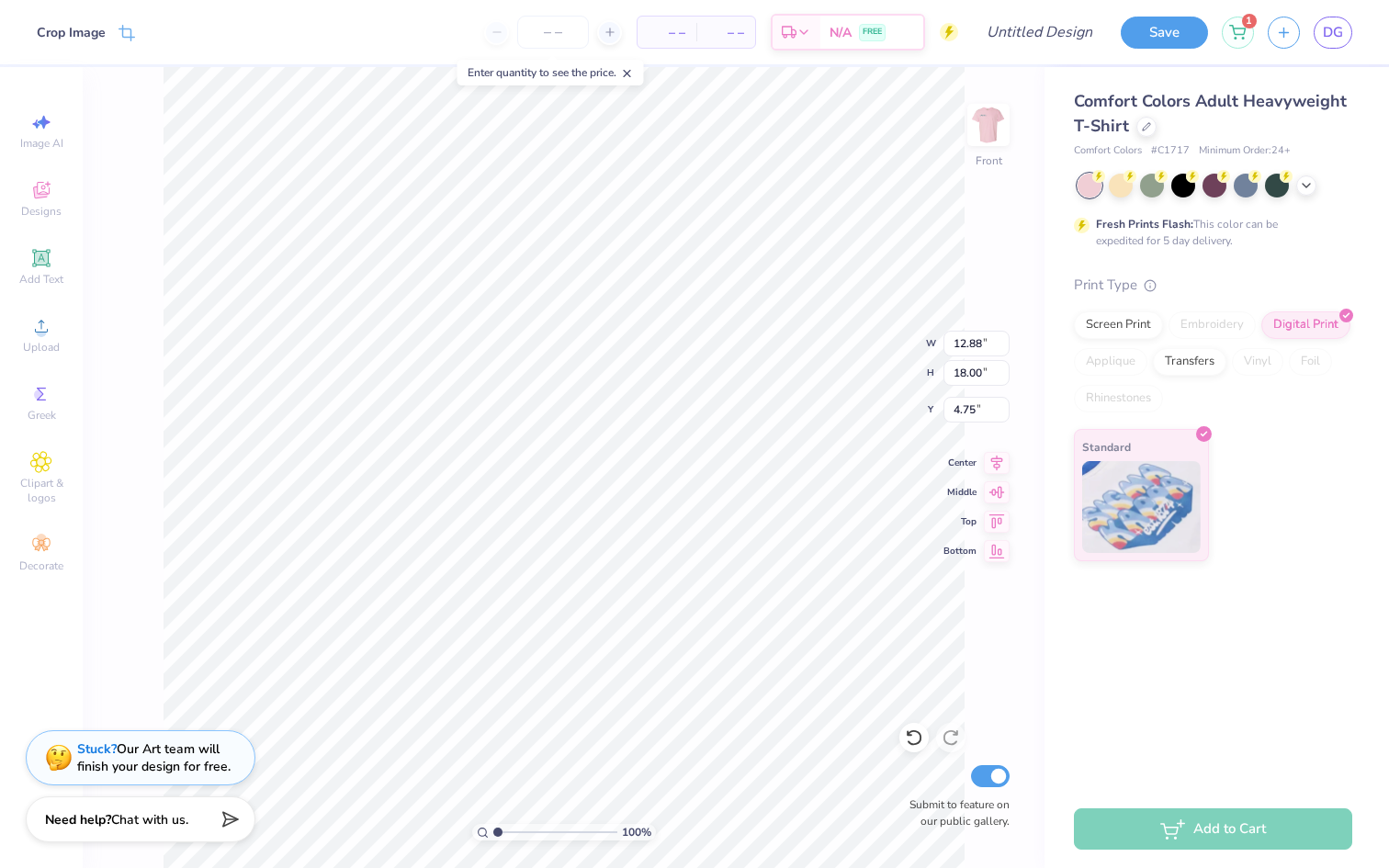 type on "1" 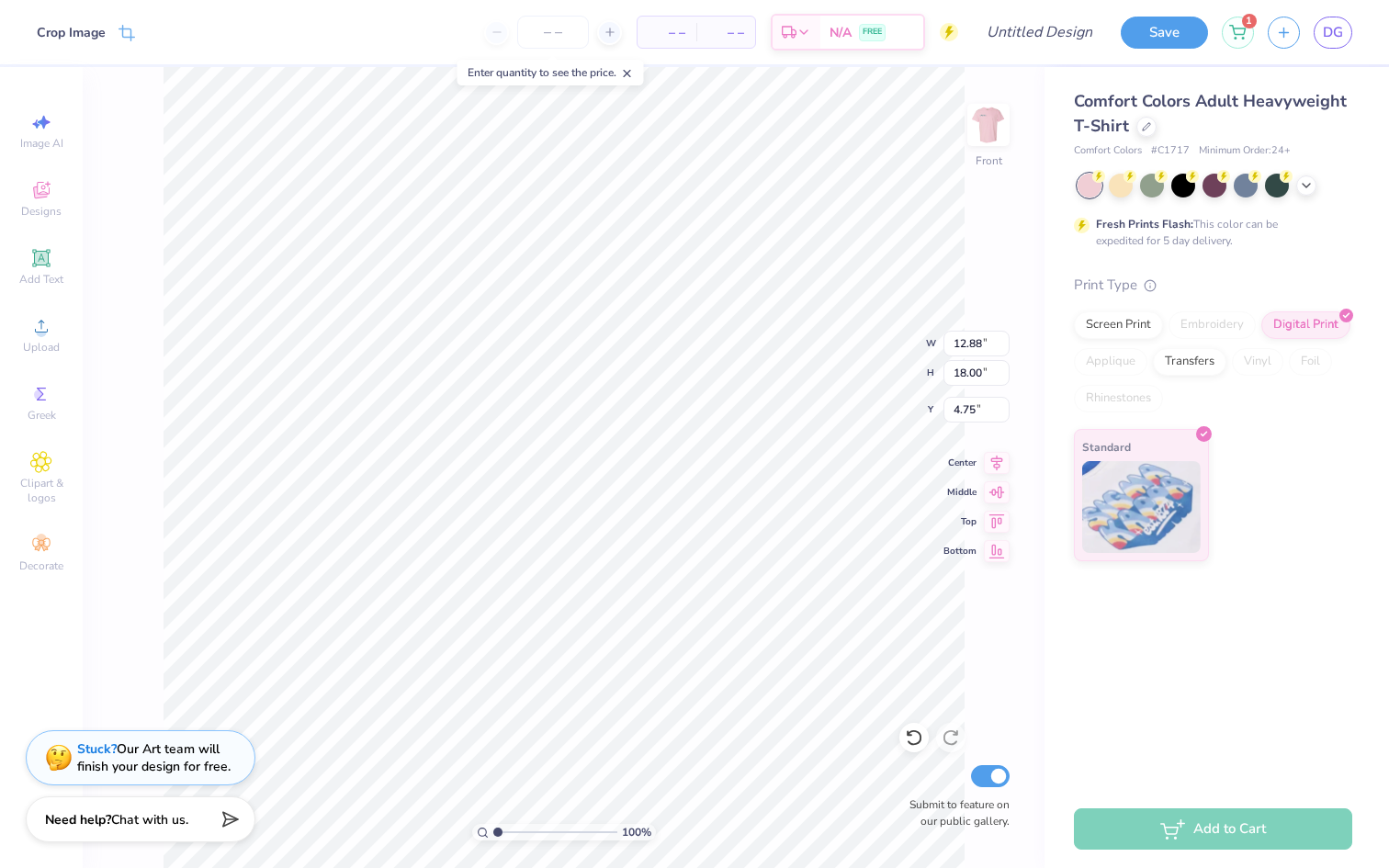 type on "10.56" 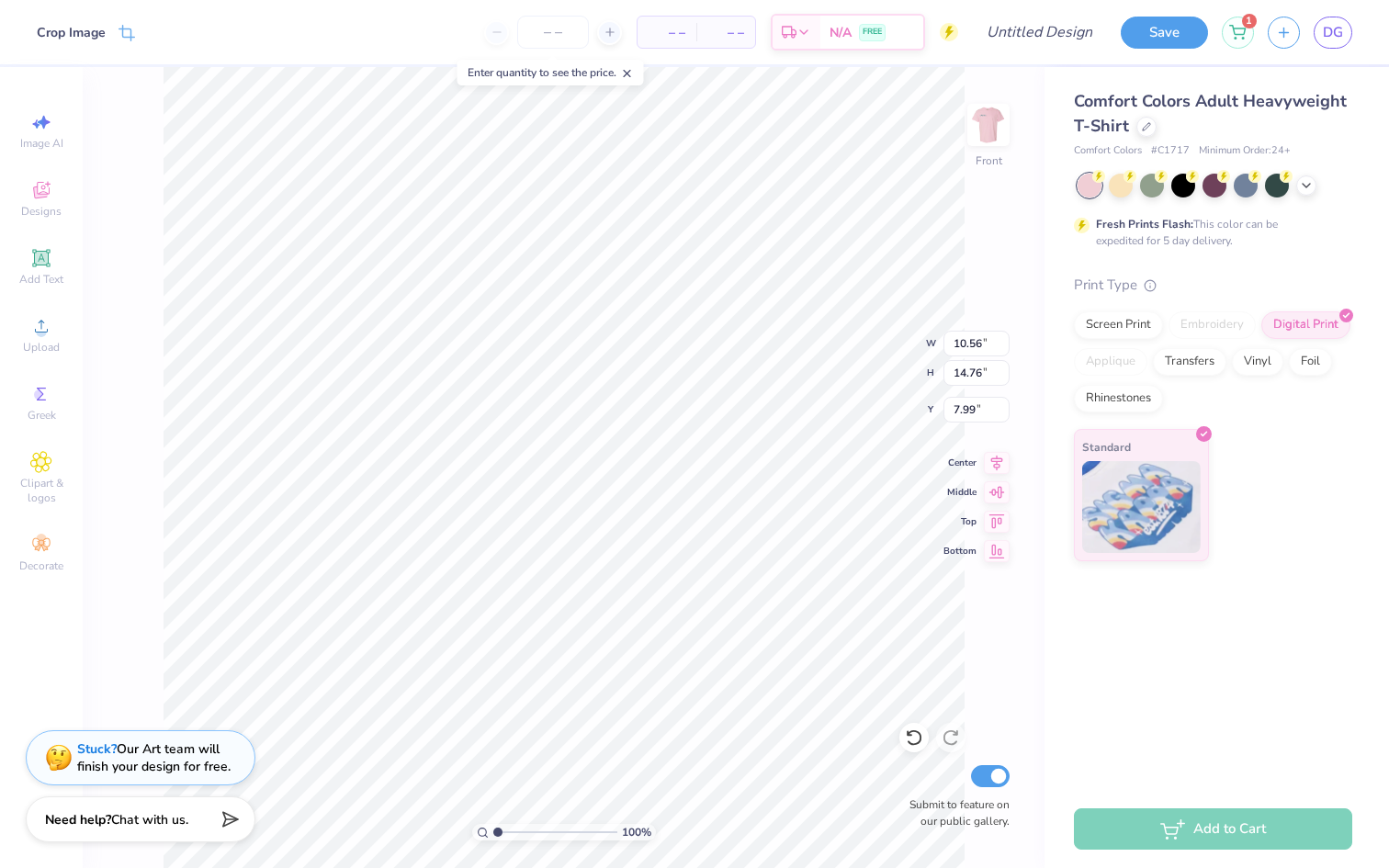 type on "4.57" 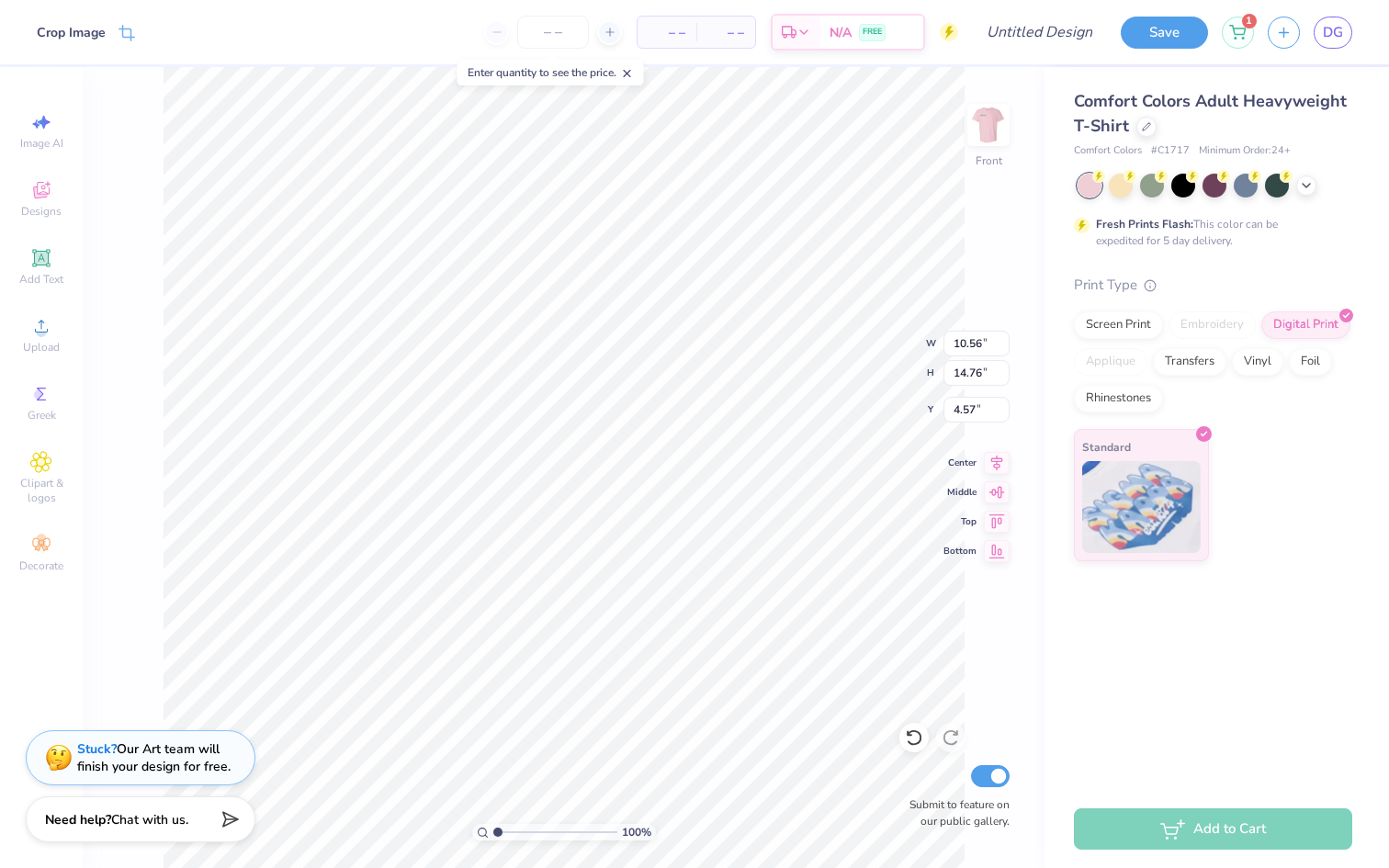 type on "8.96" 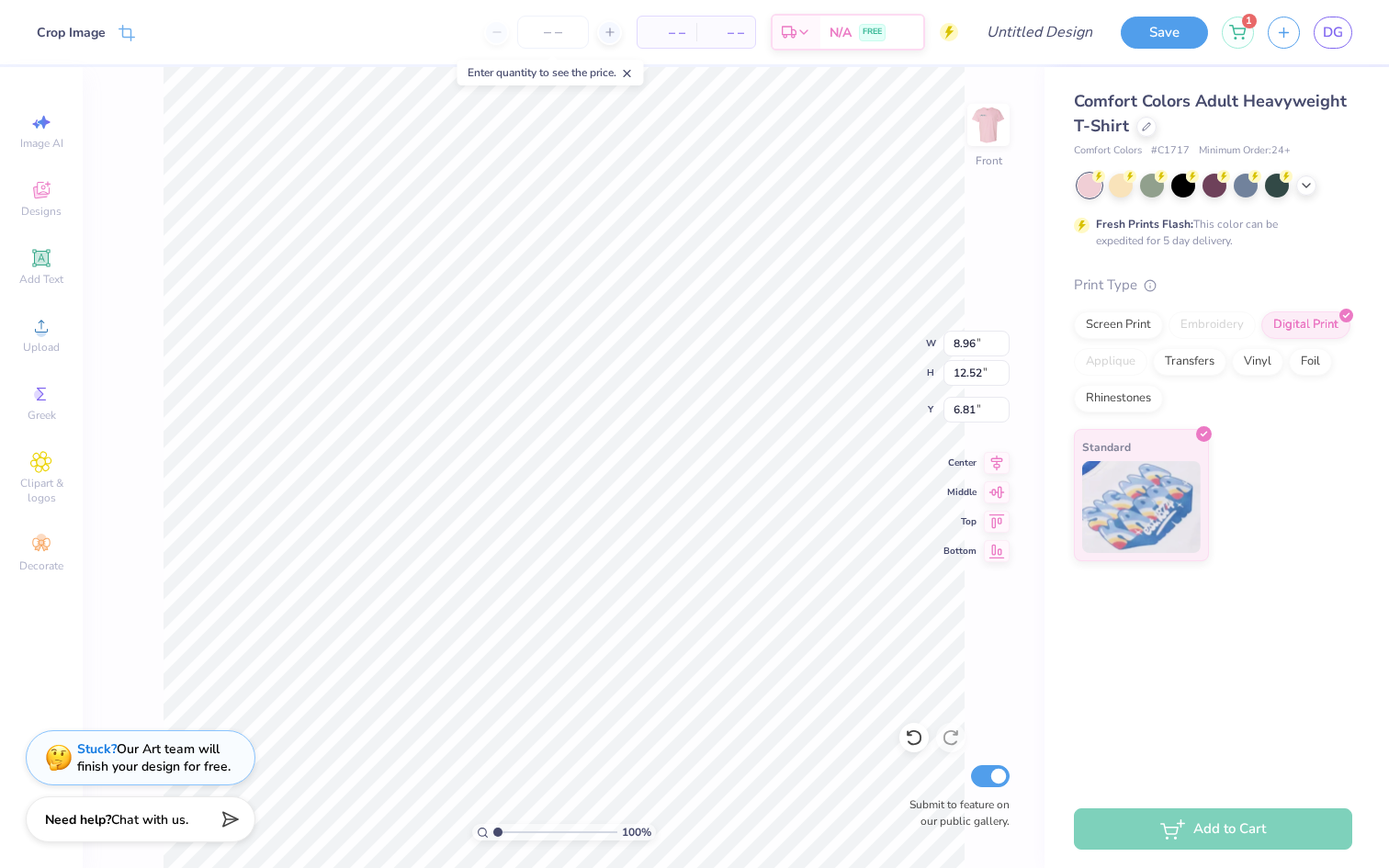 type on "4.03" 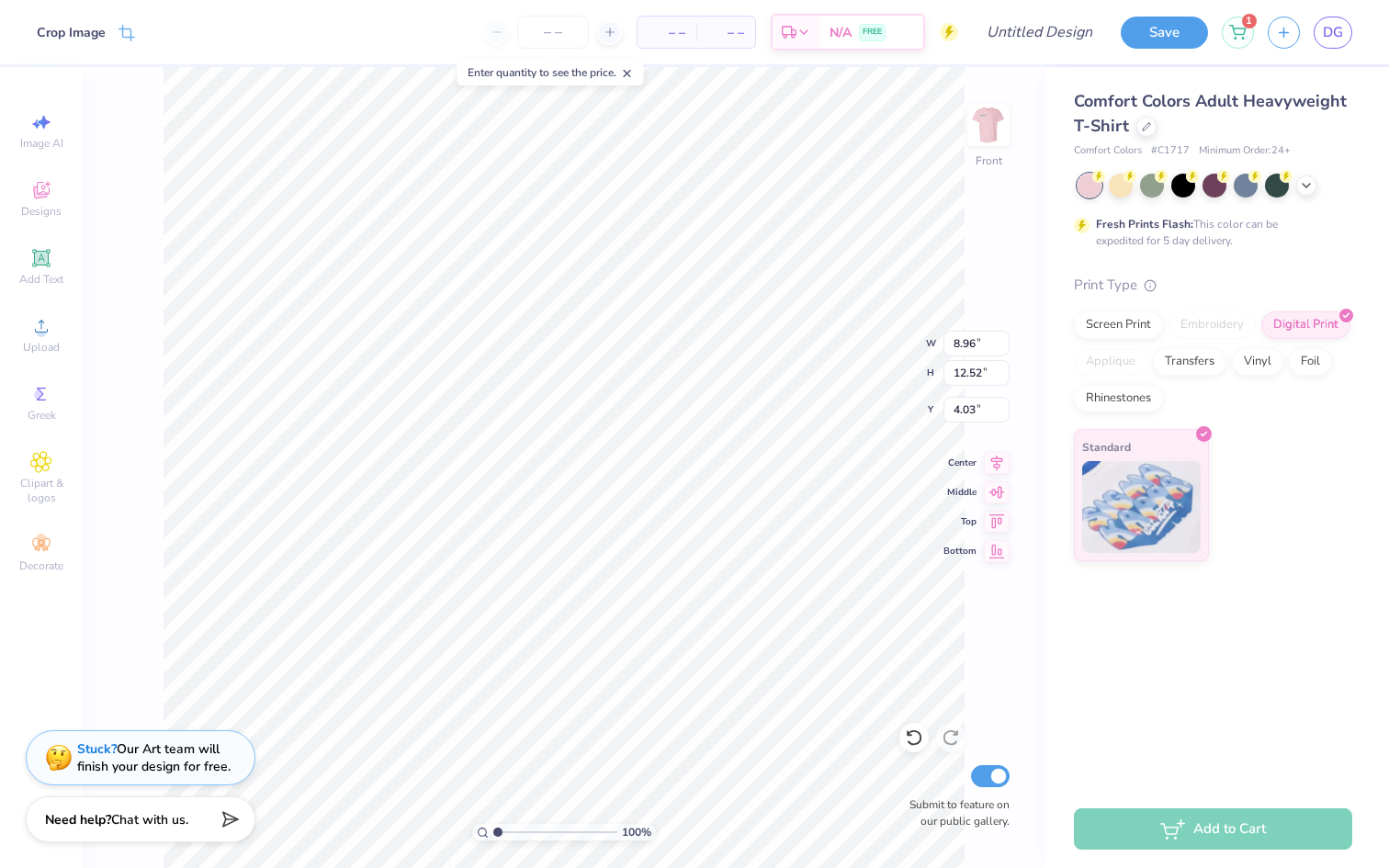 type on "9.69" 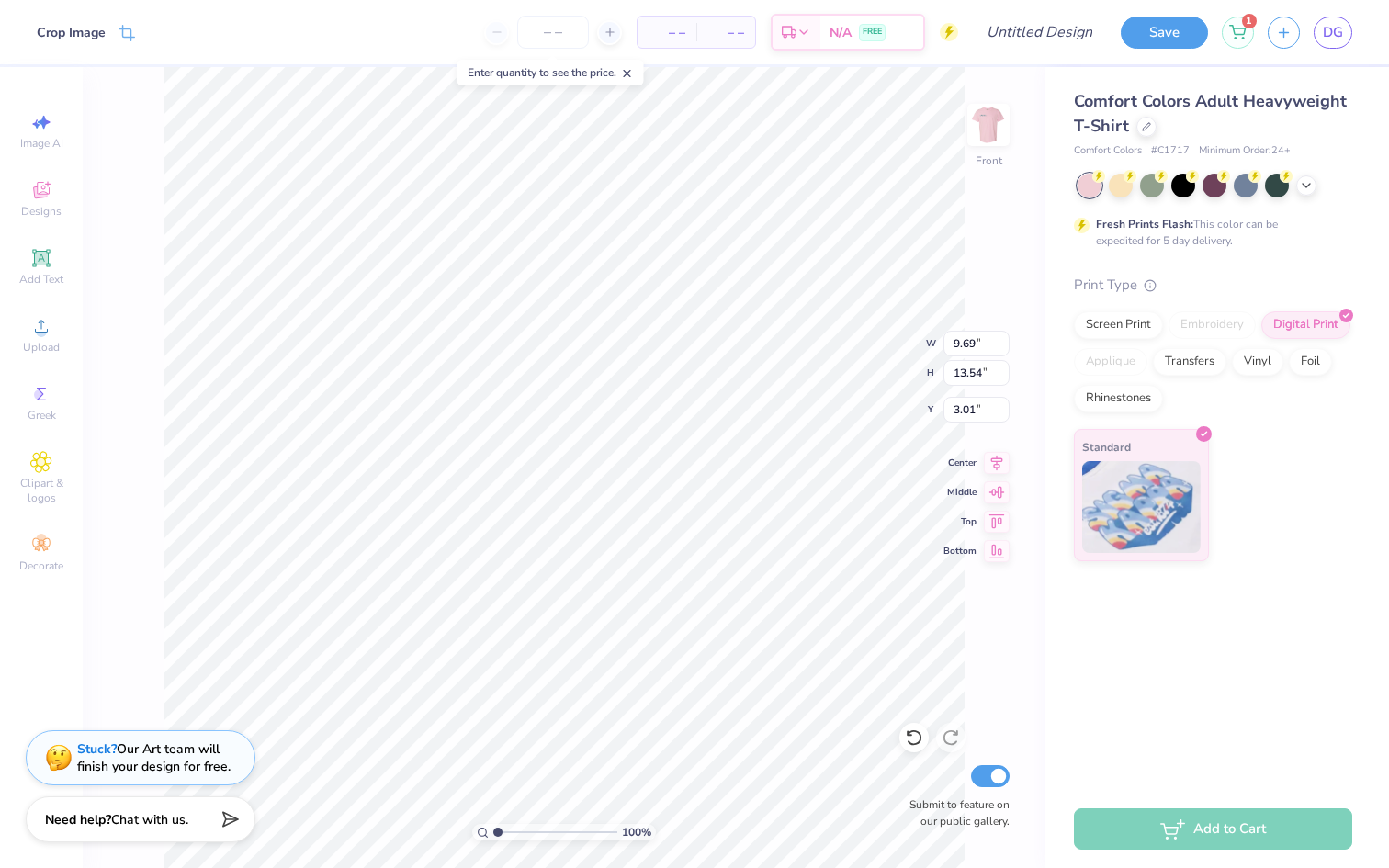 type on "3.57" 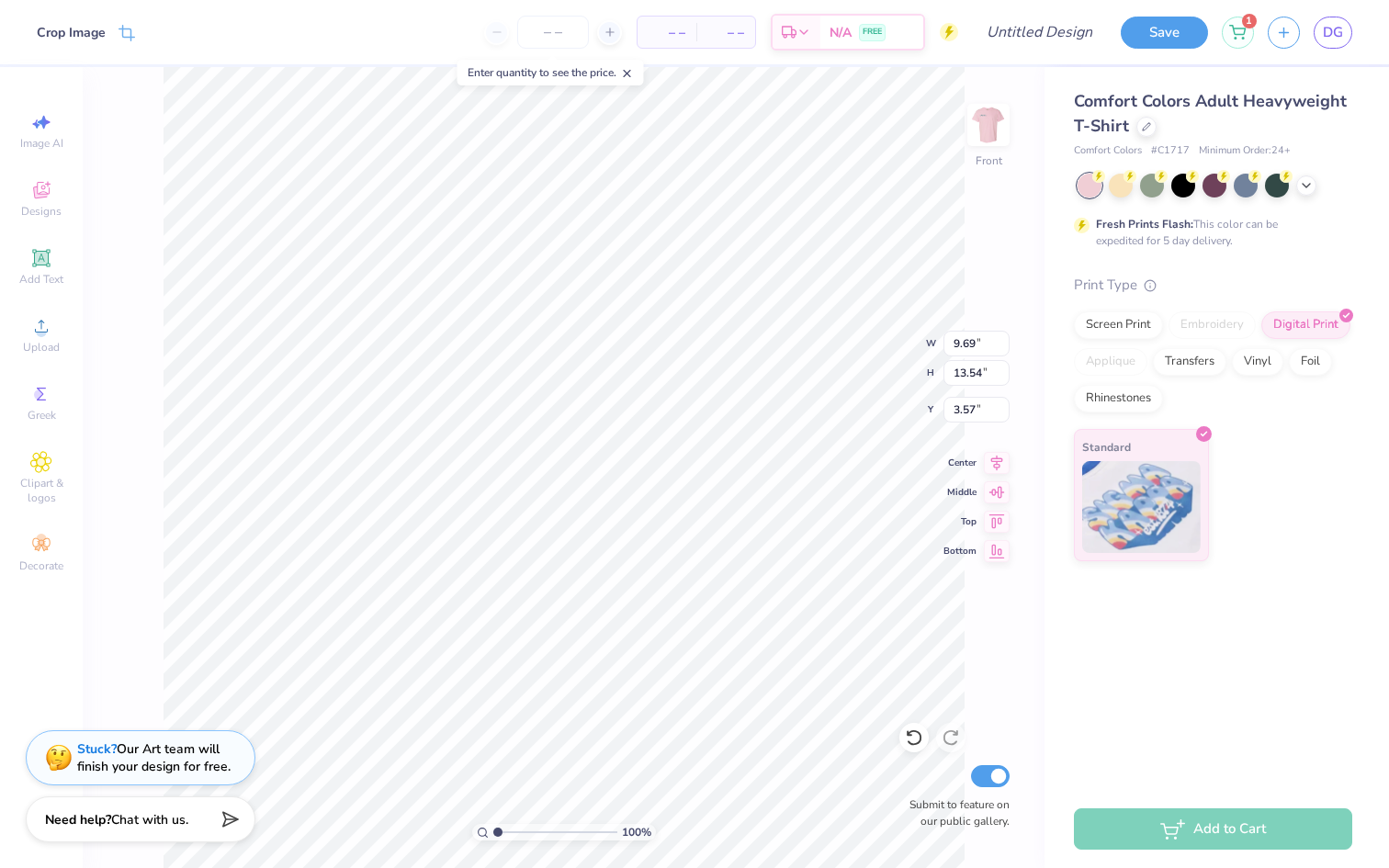 type on "10.54" 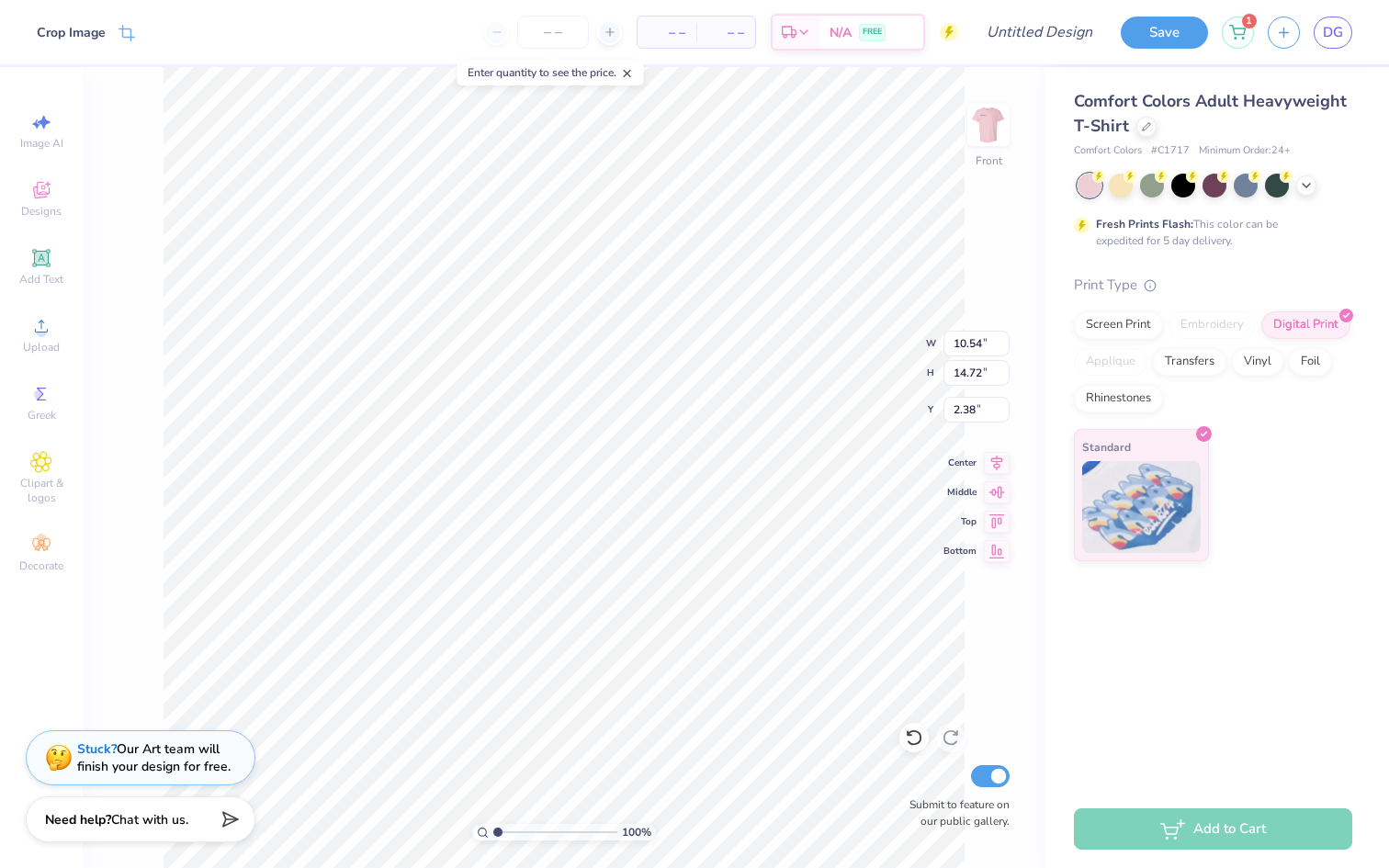 type on "3.00" 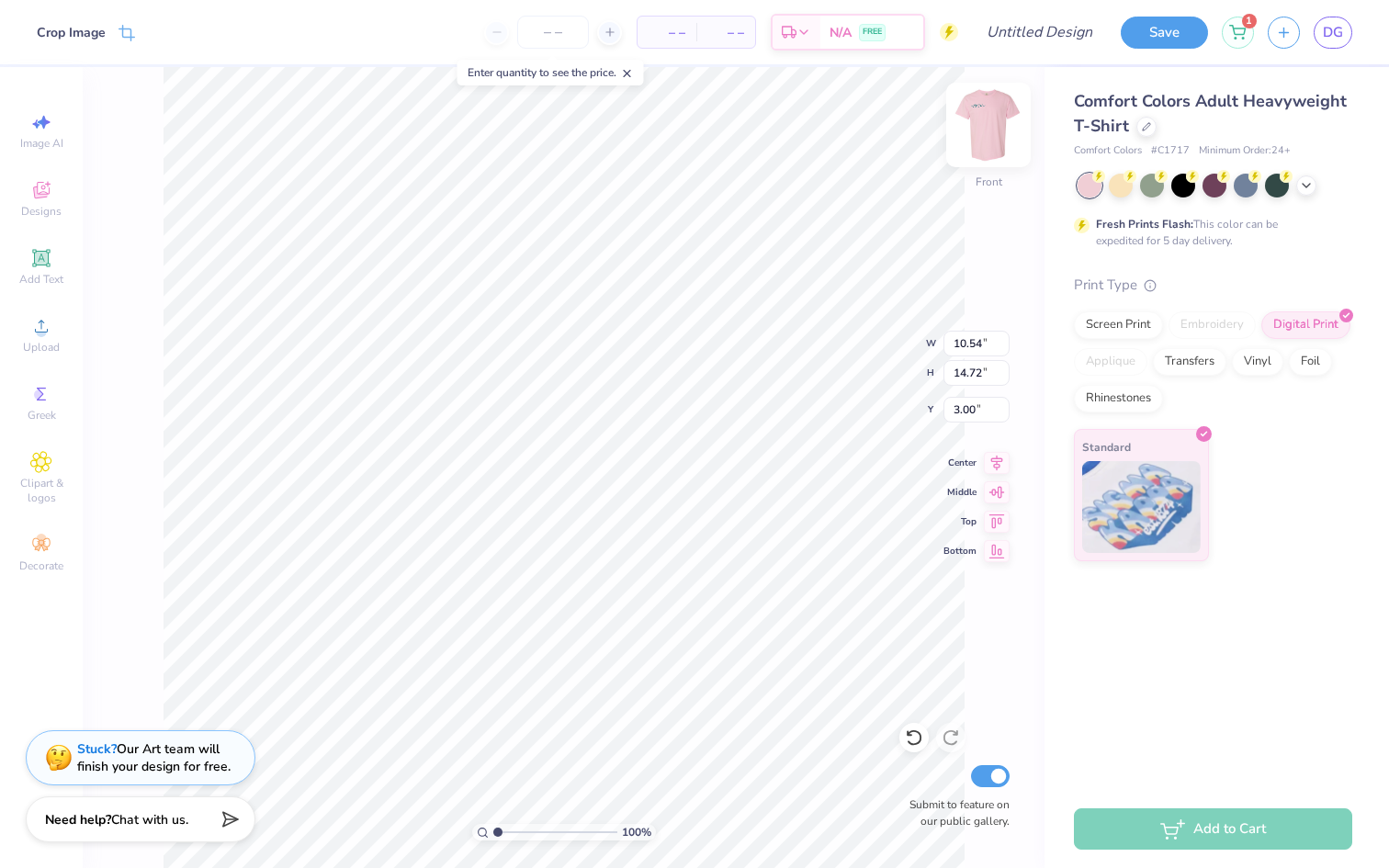 click at bounding box center [988, 125] 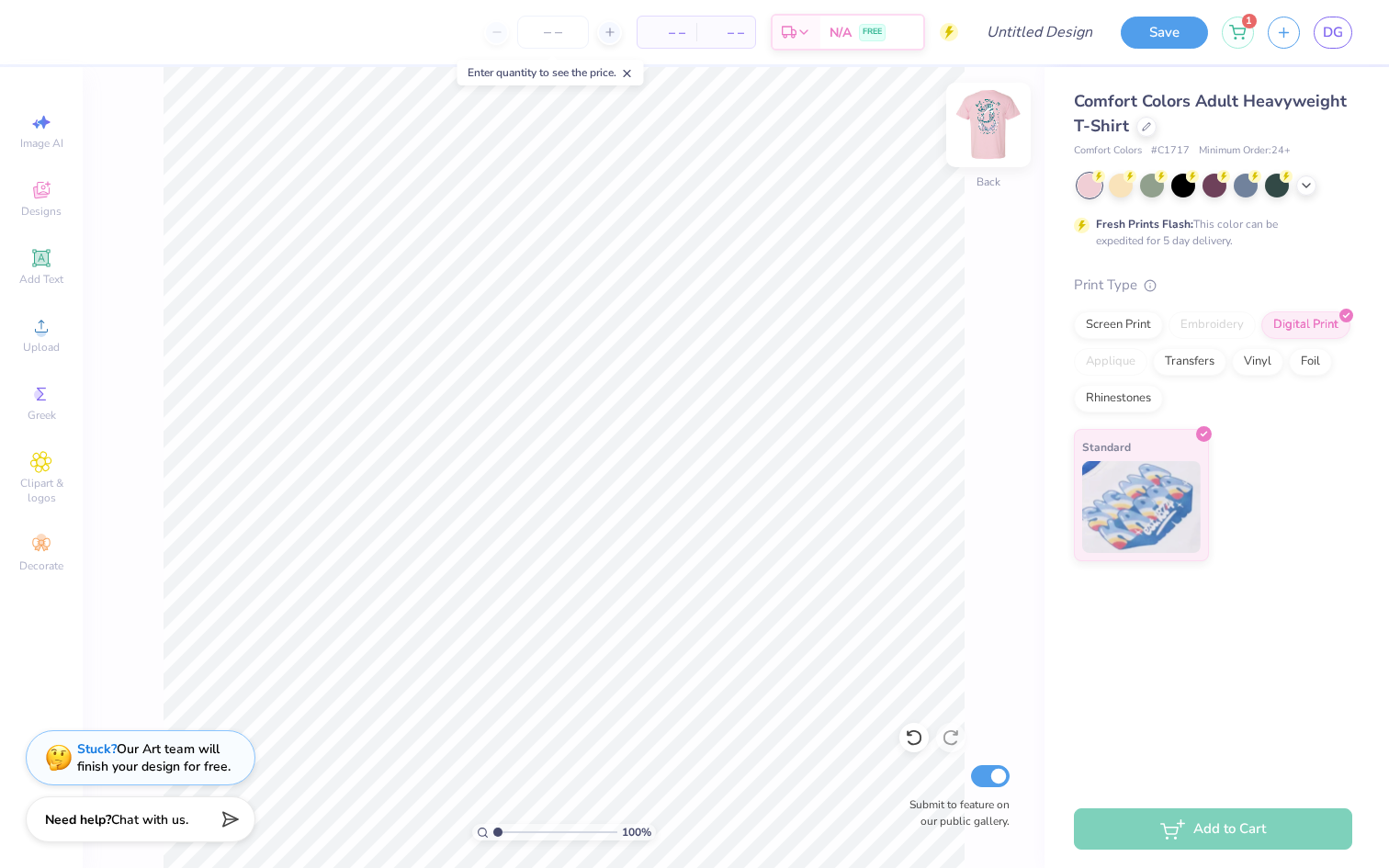 click at bounding box center [988, 125] 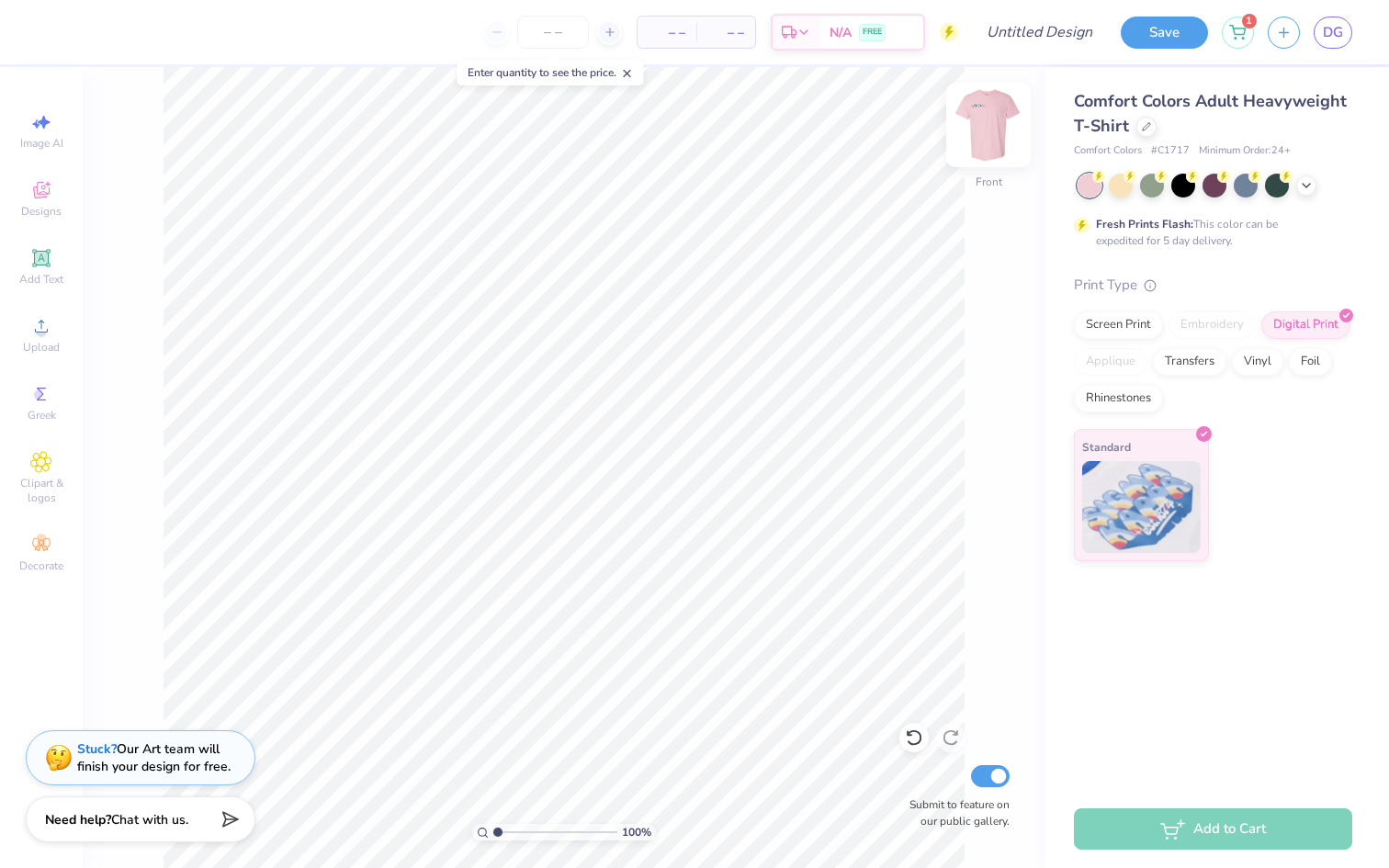 click at bounding box center (988, 125) 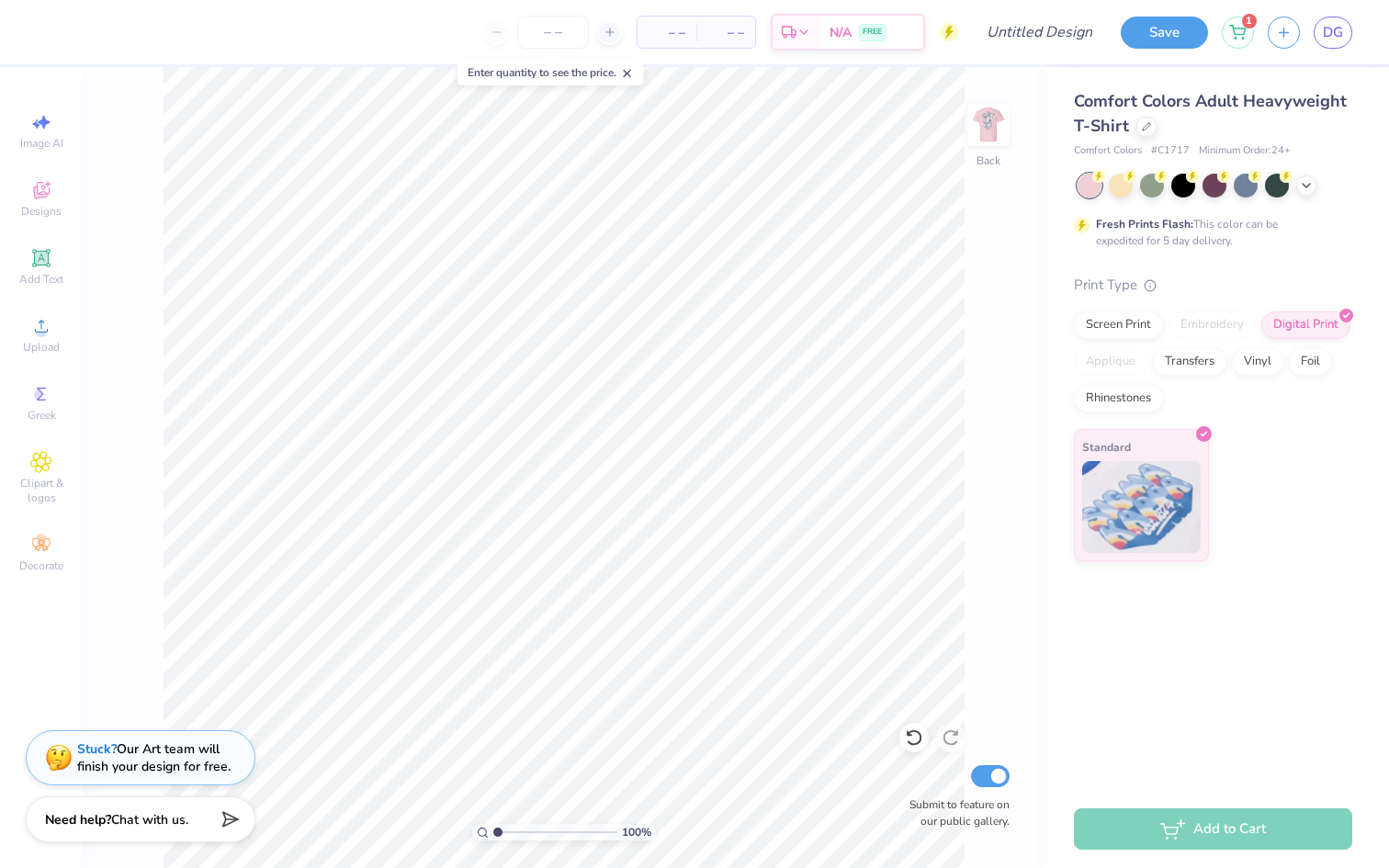 click at bounding box center [988, 125] 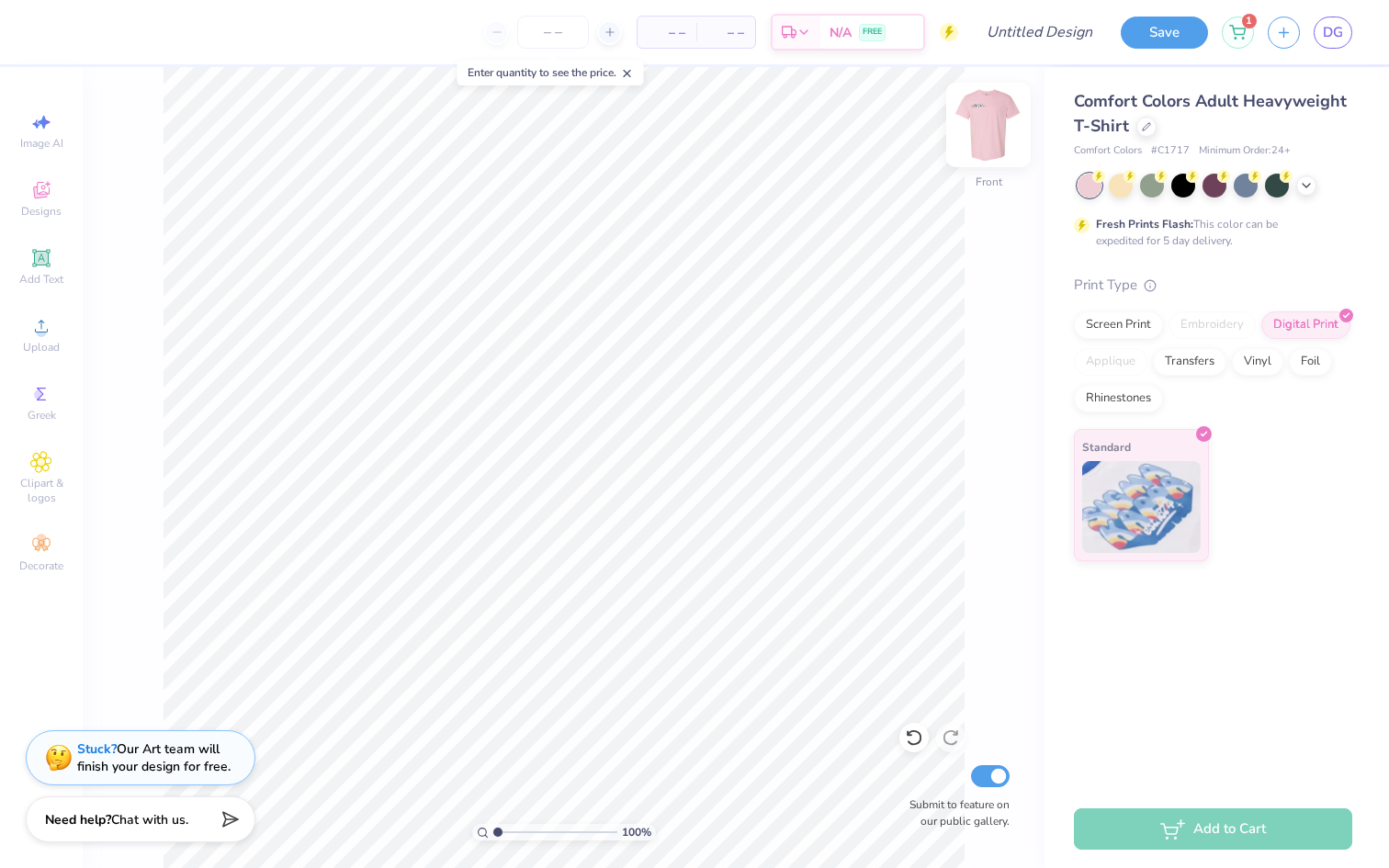 click at bounding box center (988, 125) 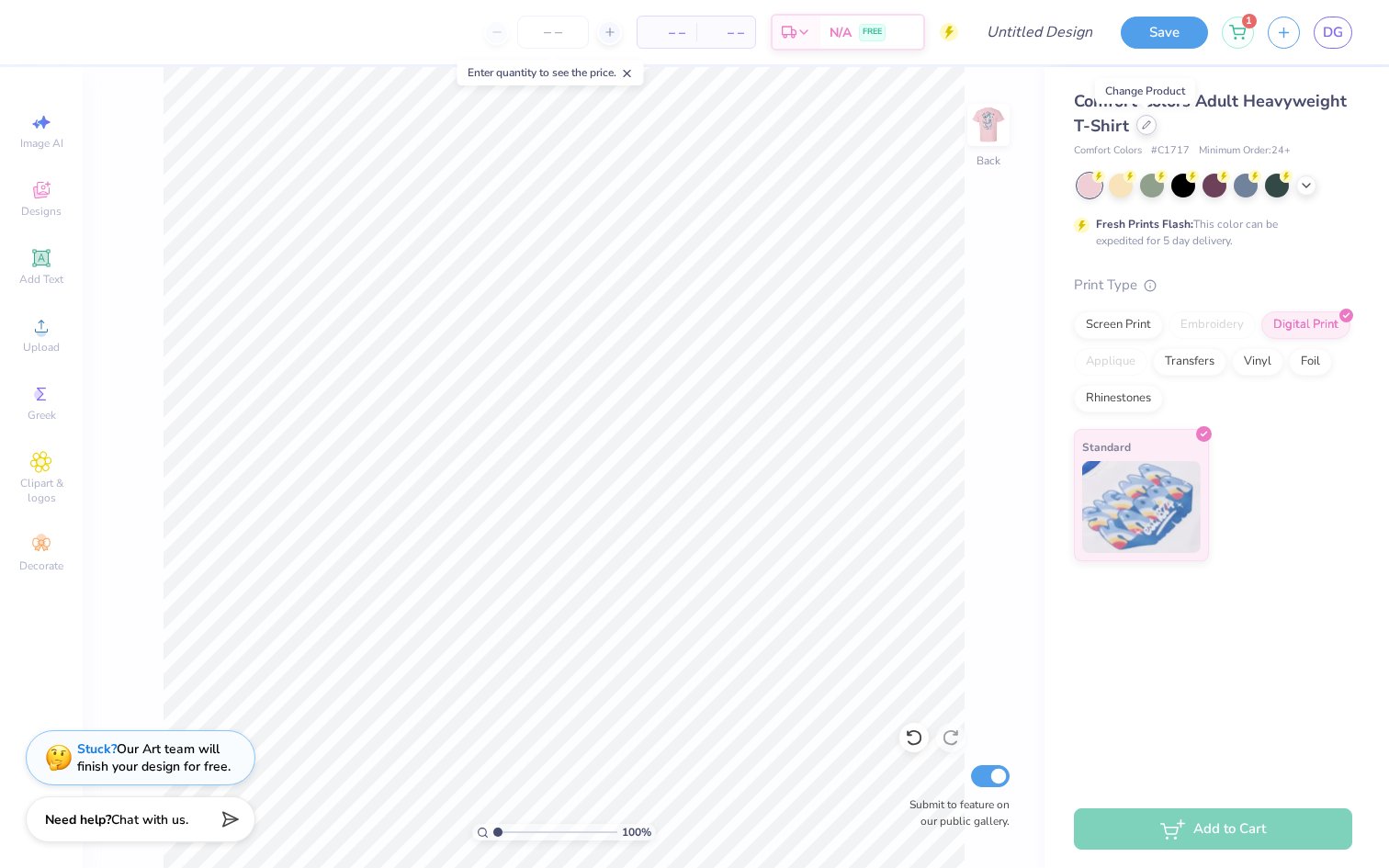 click 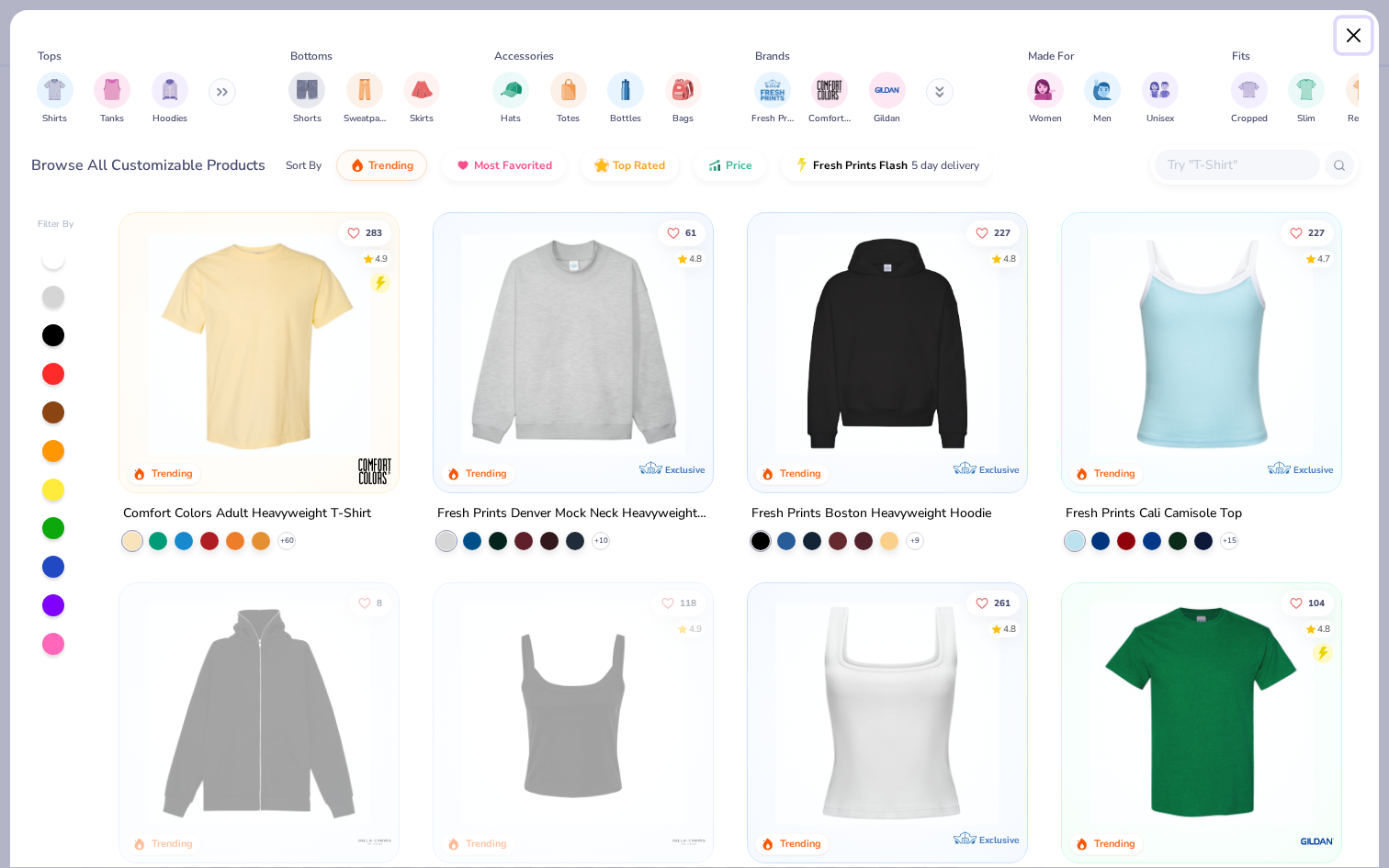 click at bounding box center (1354, 36) 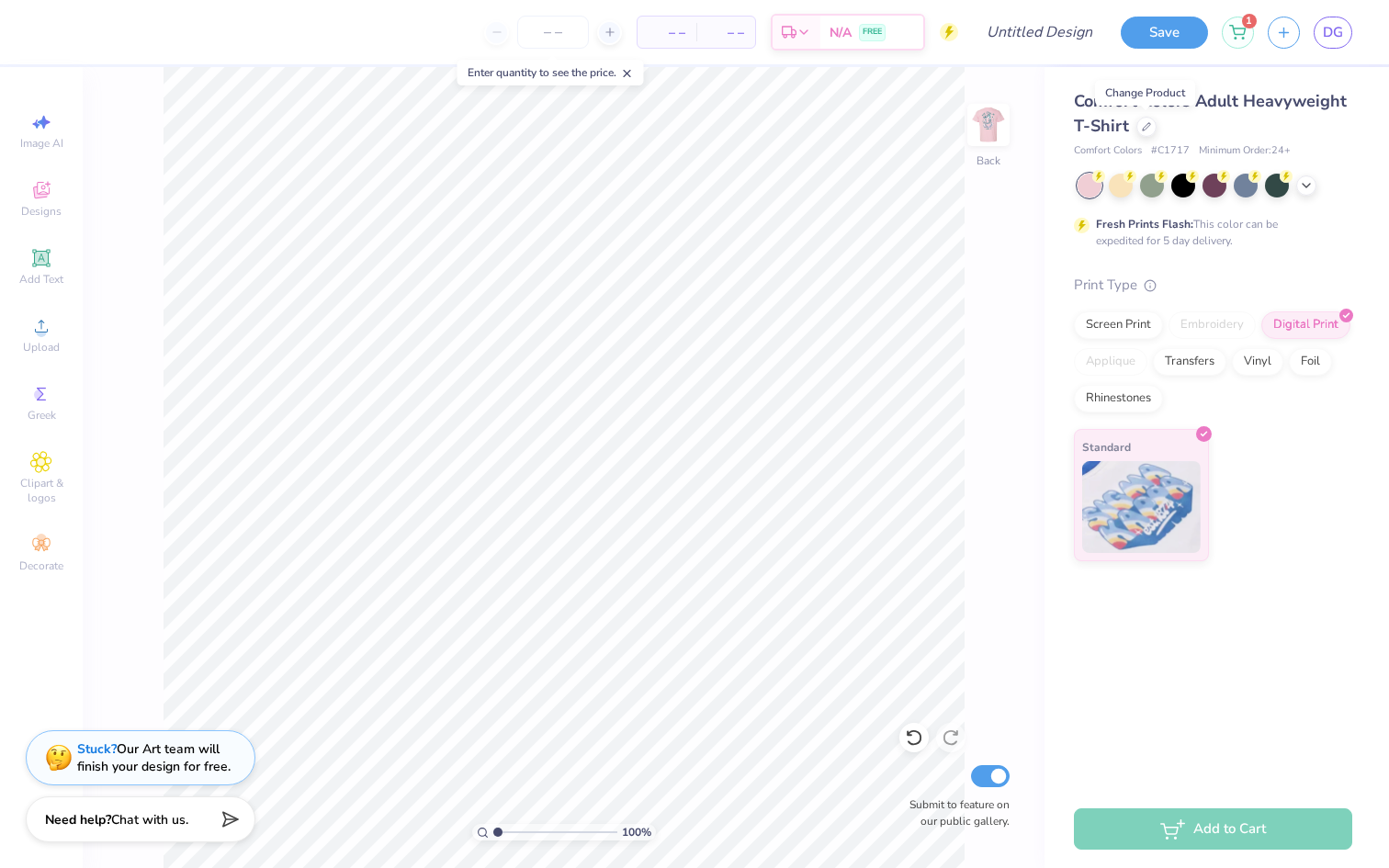 click on "Comfort Colors Adult Heavyweight T-Shirt" at bounding box center [1210, 113] 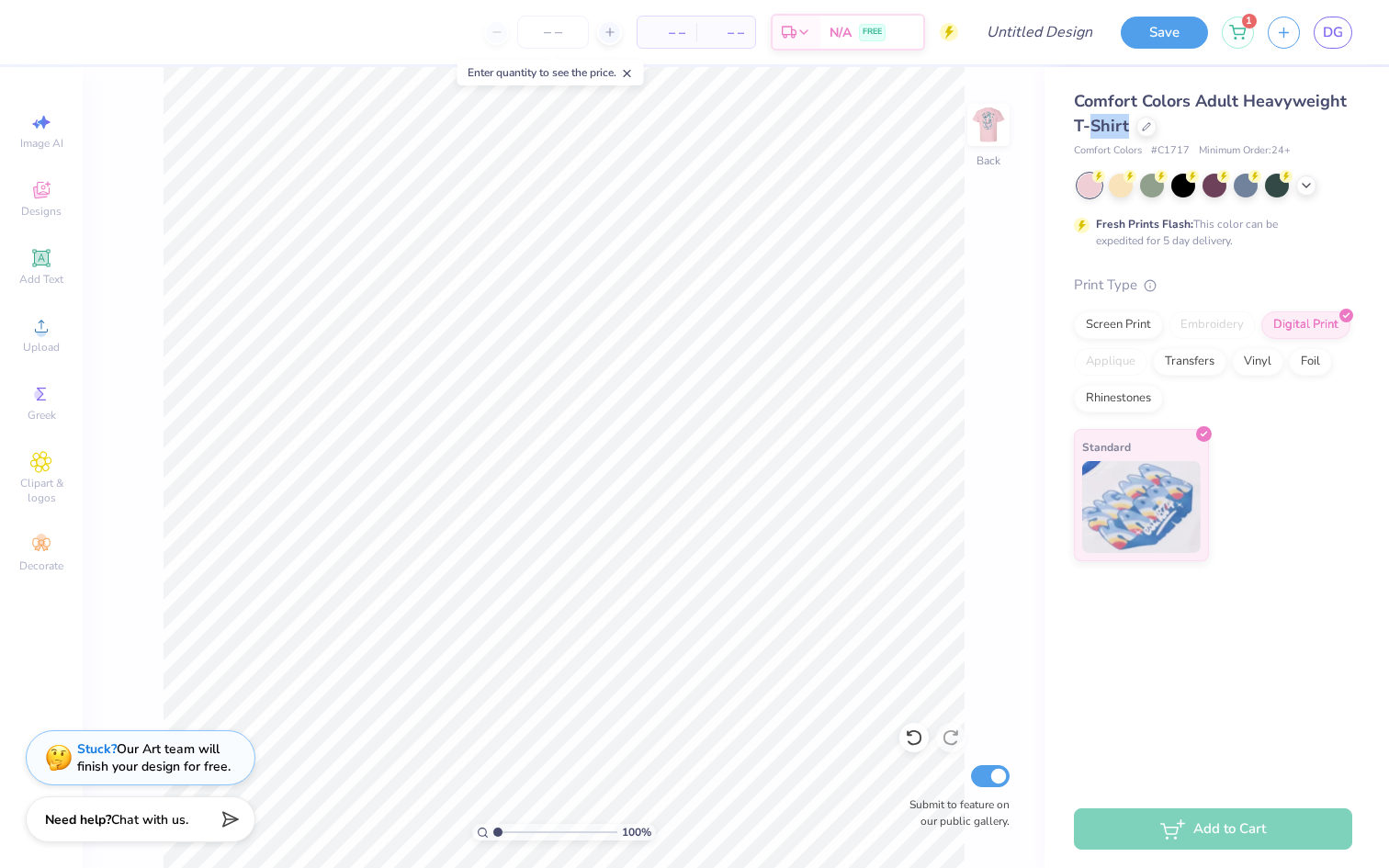 click on "Comfort Colors Adult Heavyweight T-Shirt" at bounding box center (1210, 113) 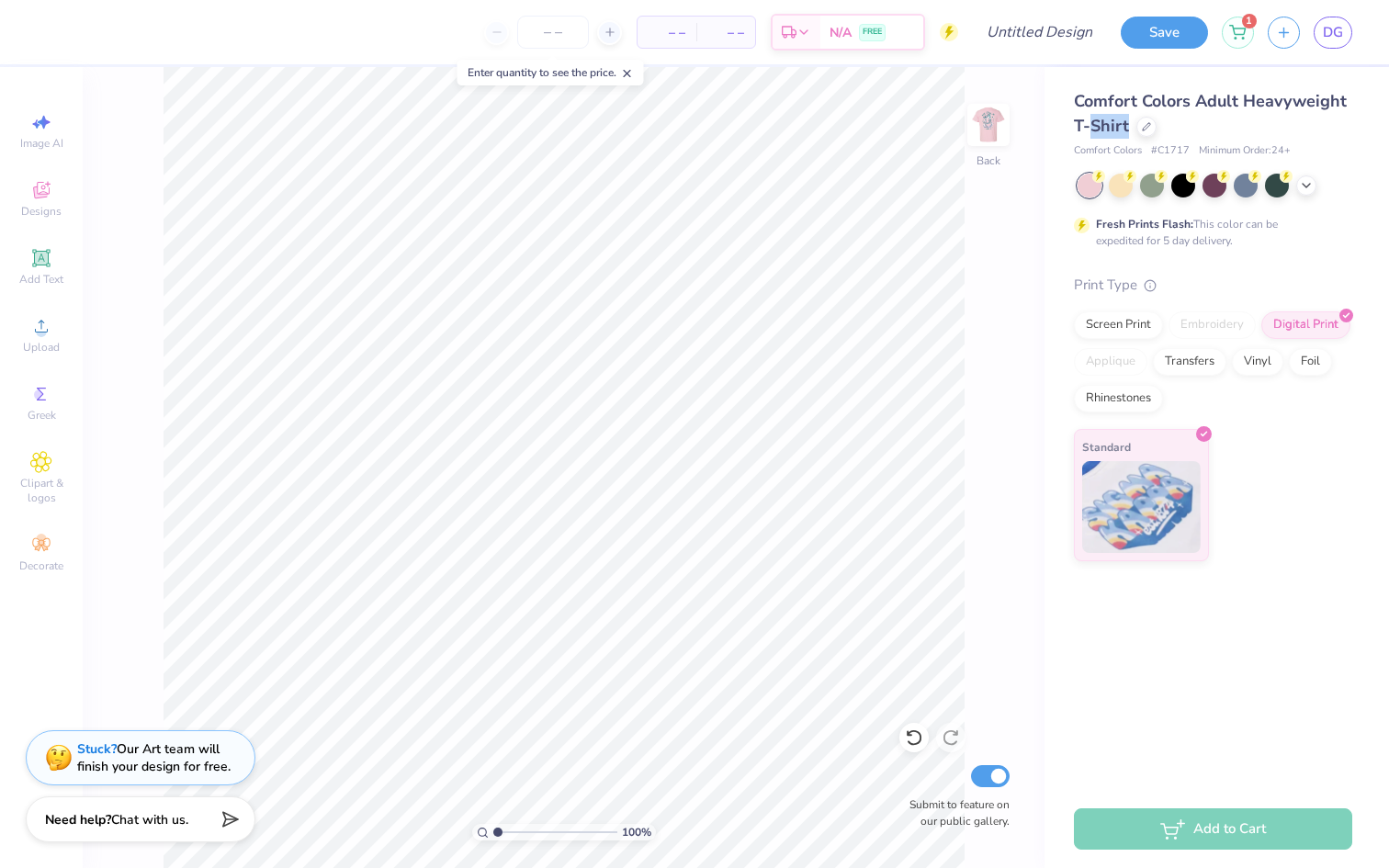 click on "Comfort Colors Adult Heavyweight T-Shirt" at bounding box center (1210, 113) 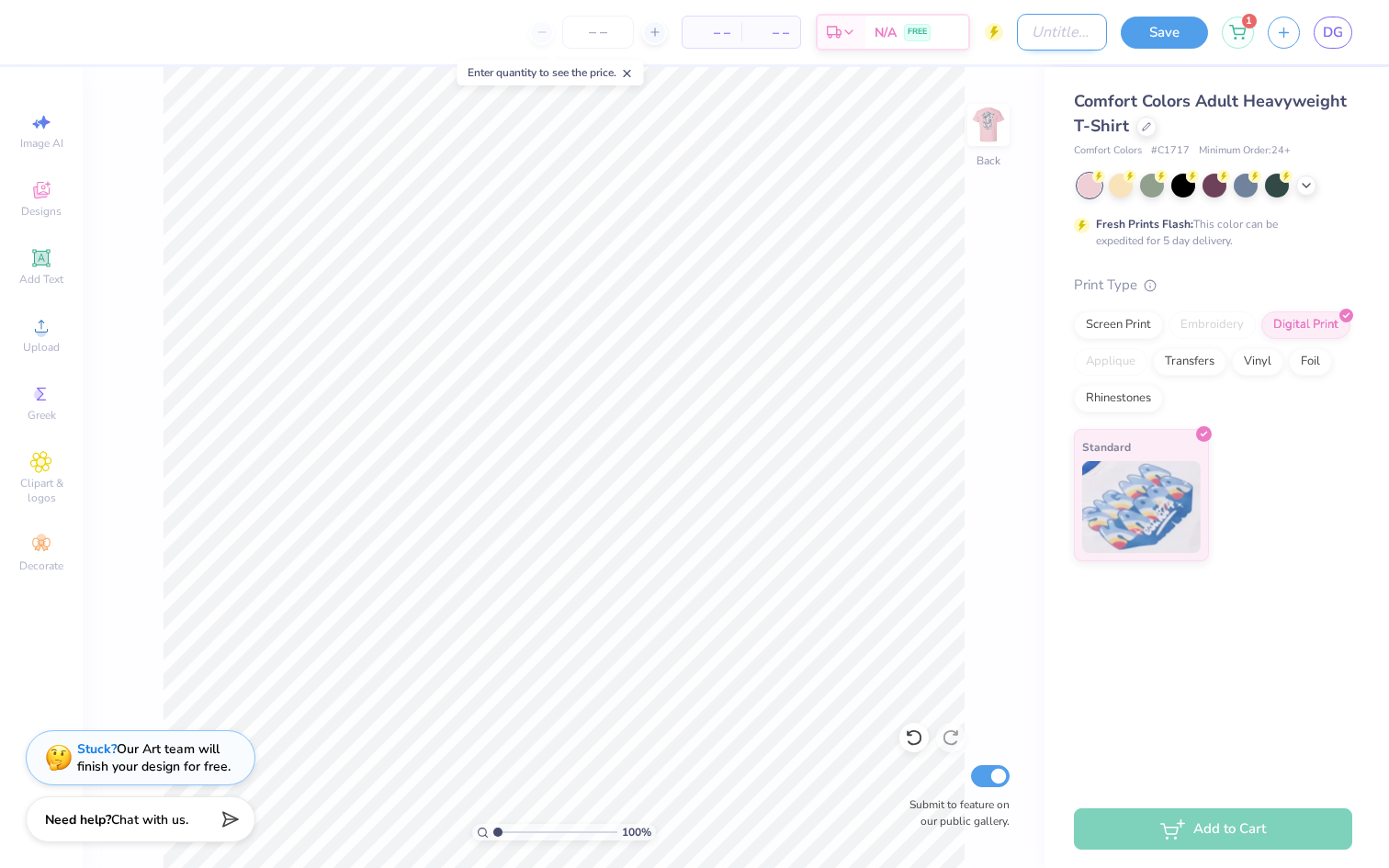 click on "Design Title" at bounding box center (1062, 32) 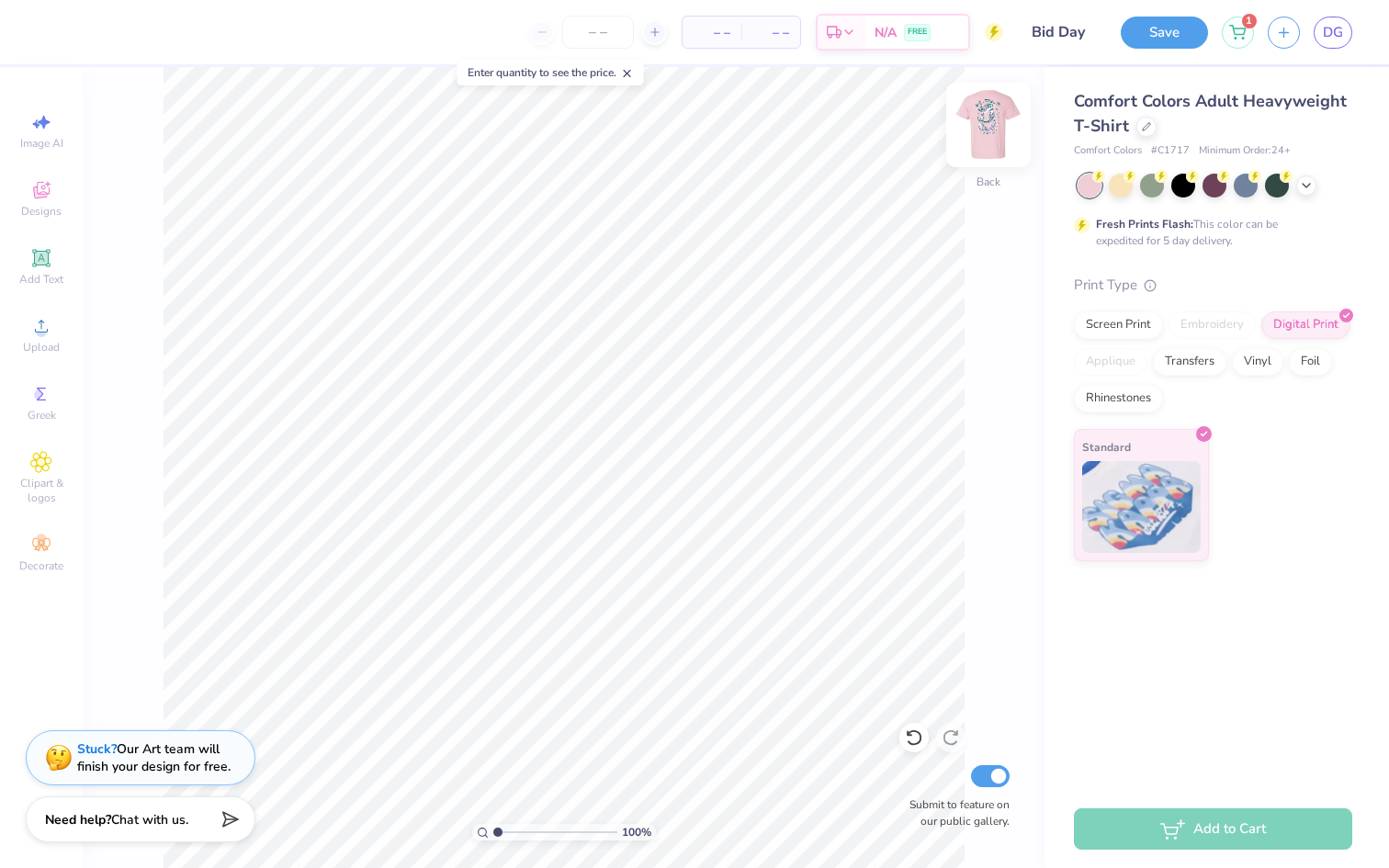 click at bounding box center [988, 125] 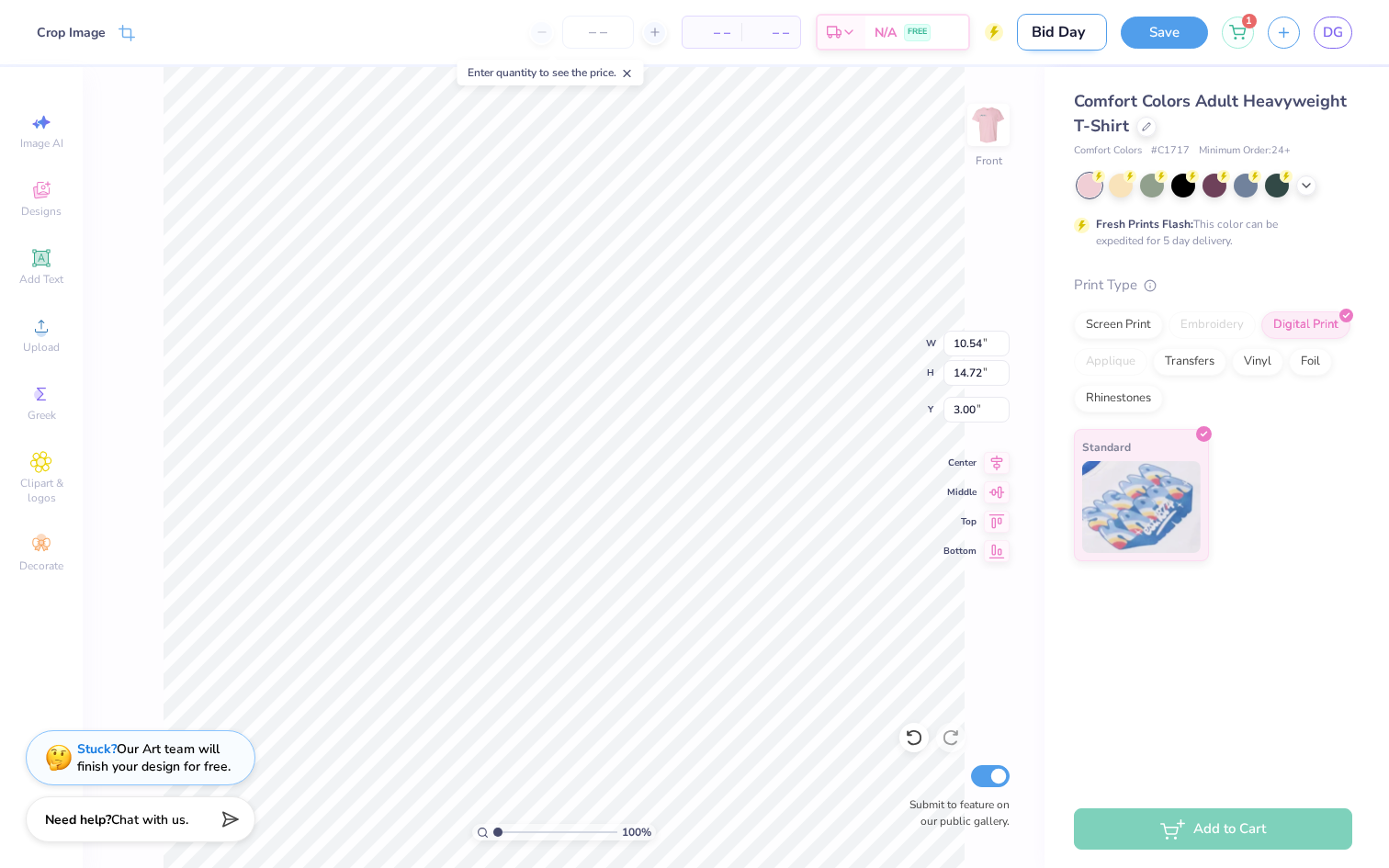 click on "Bid Day" at bounding box center (1062, 32) 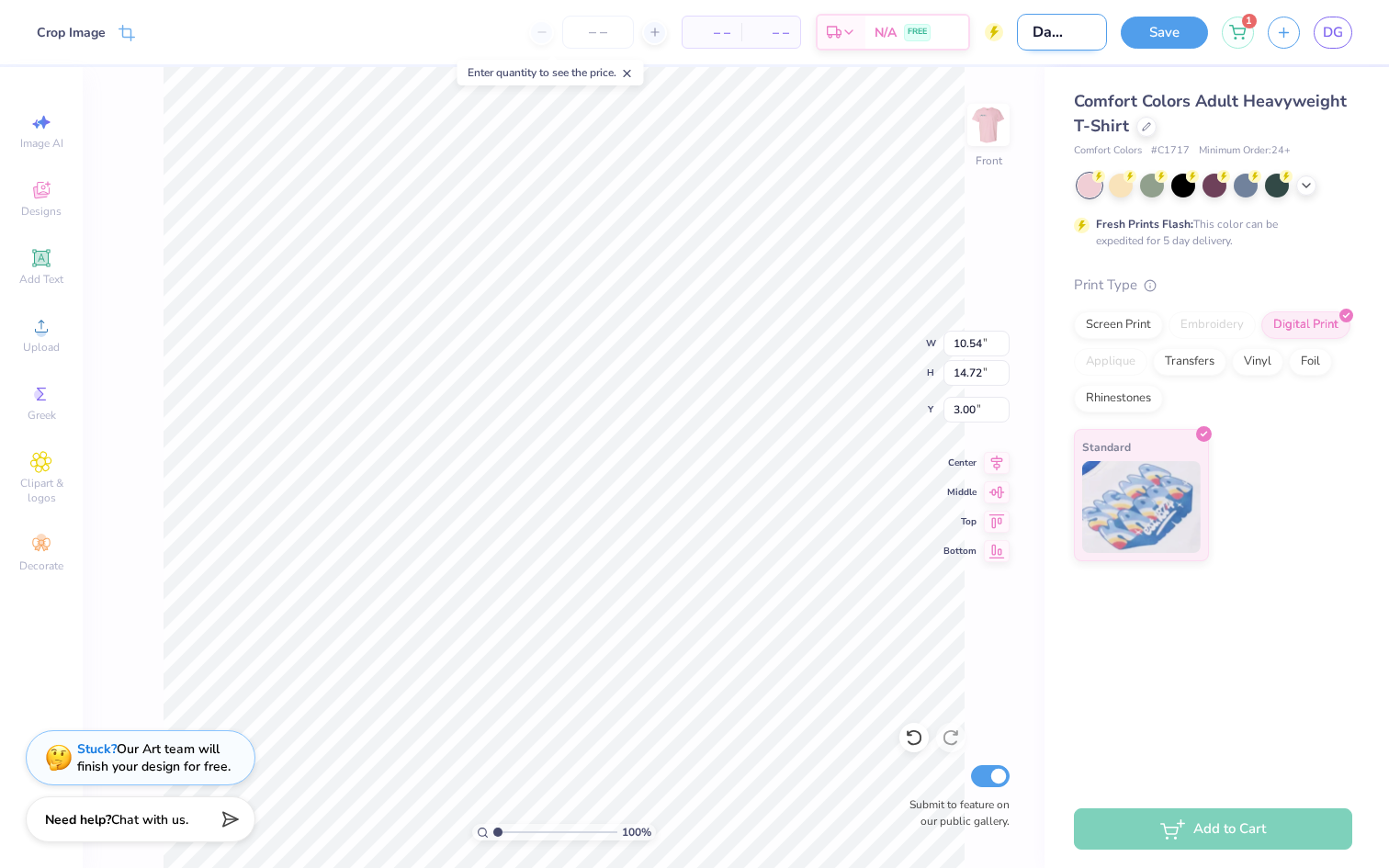 scroll, scrollTop: 0, scrollLeft: 30, axis: horizontal 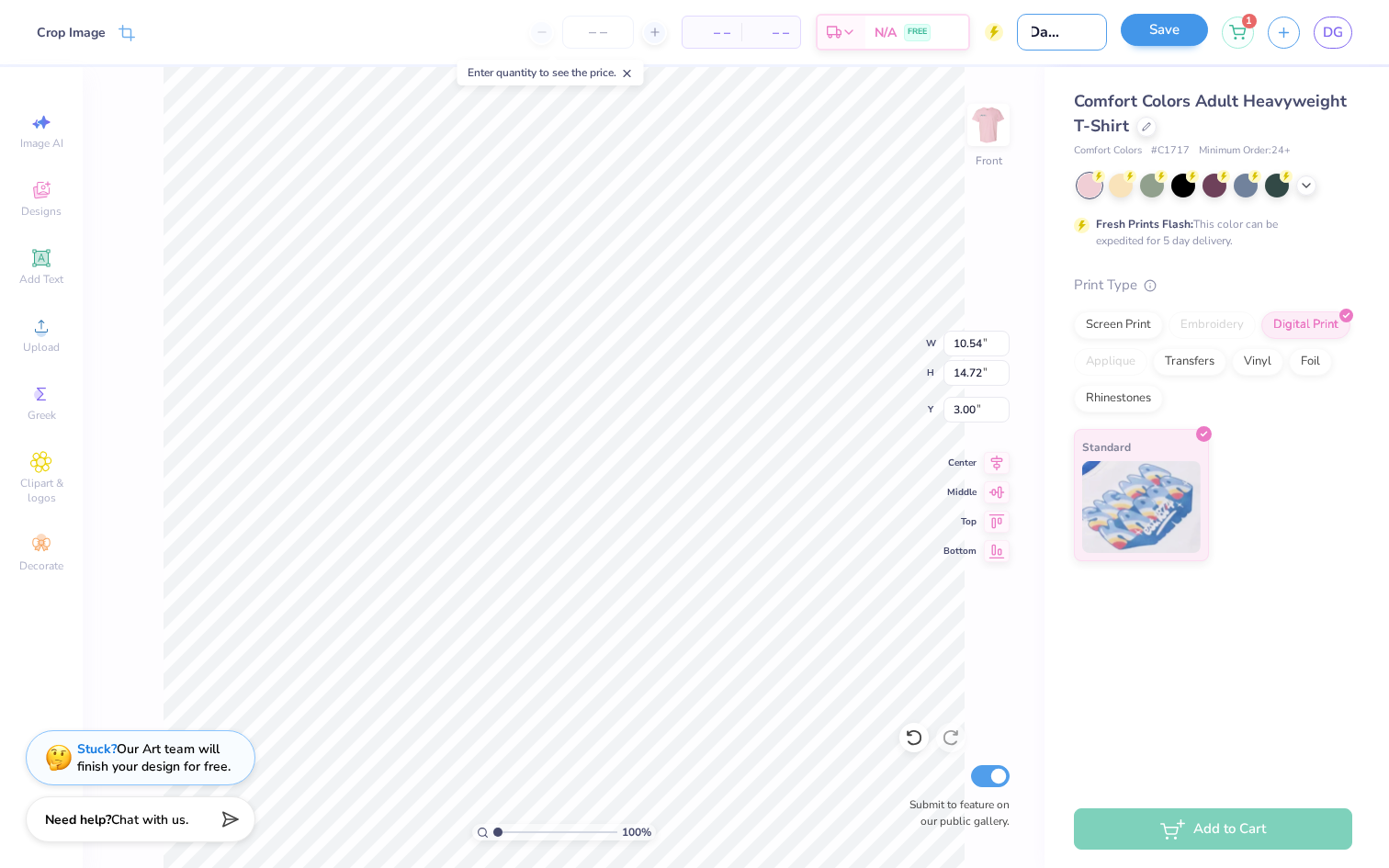 type on "Bid Day Final" 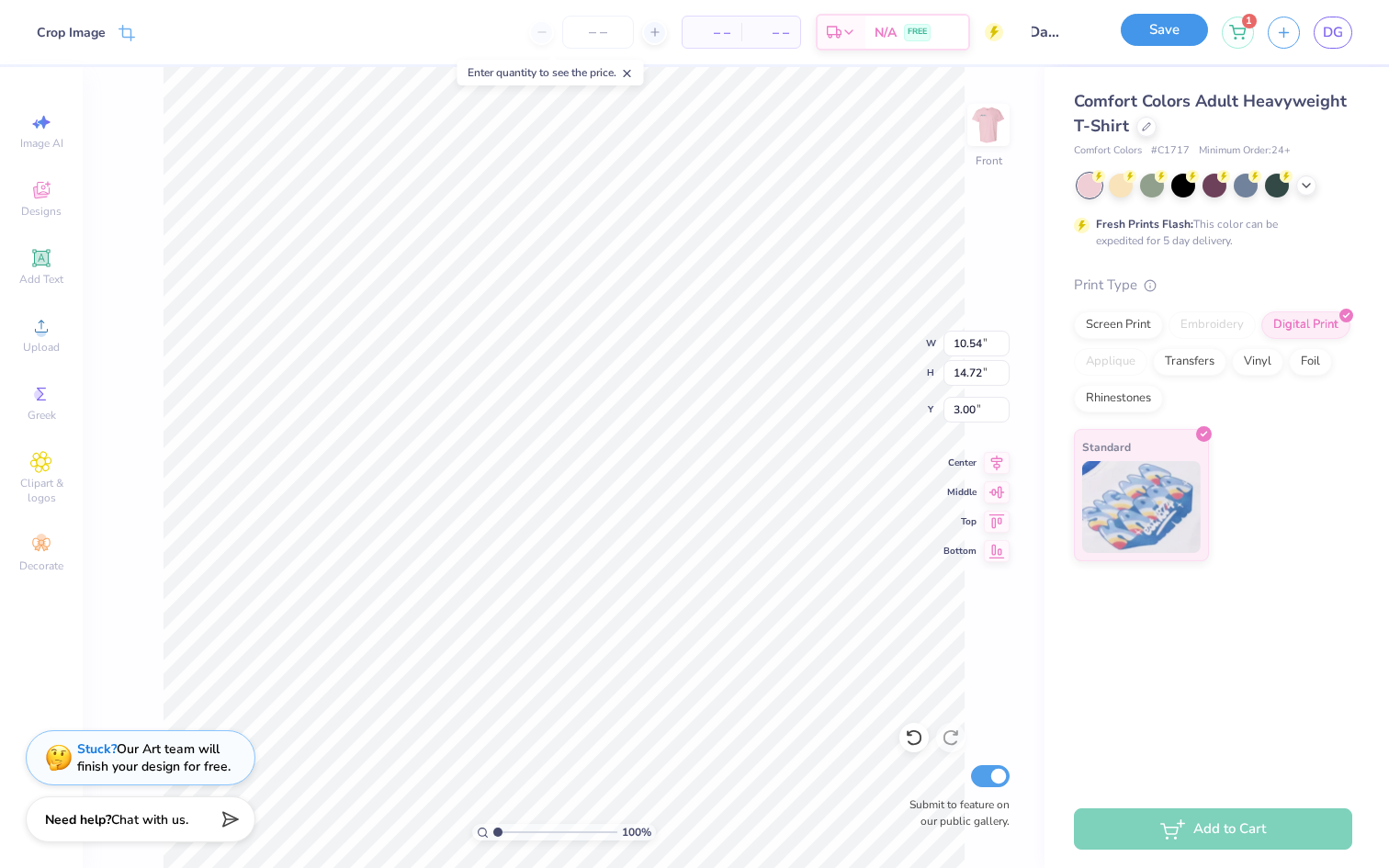 scroll, scrollTop: 0, scrollLeft: 0, axis: both 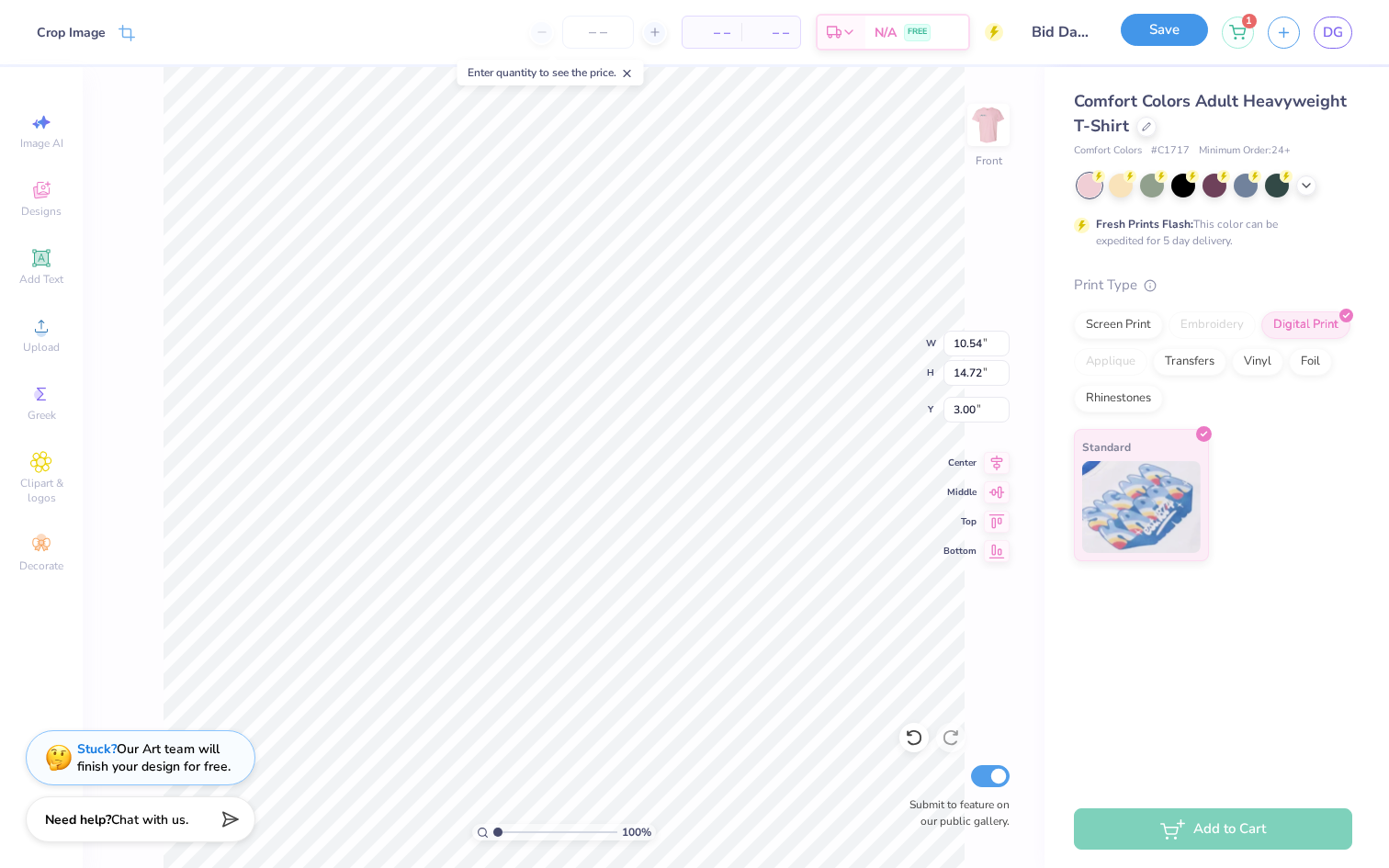click on "Save" at bounding box center (1164, 29) 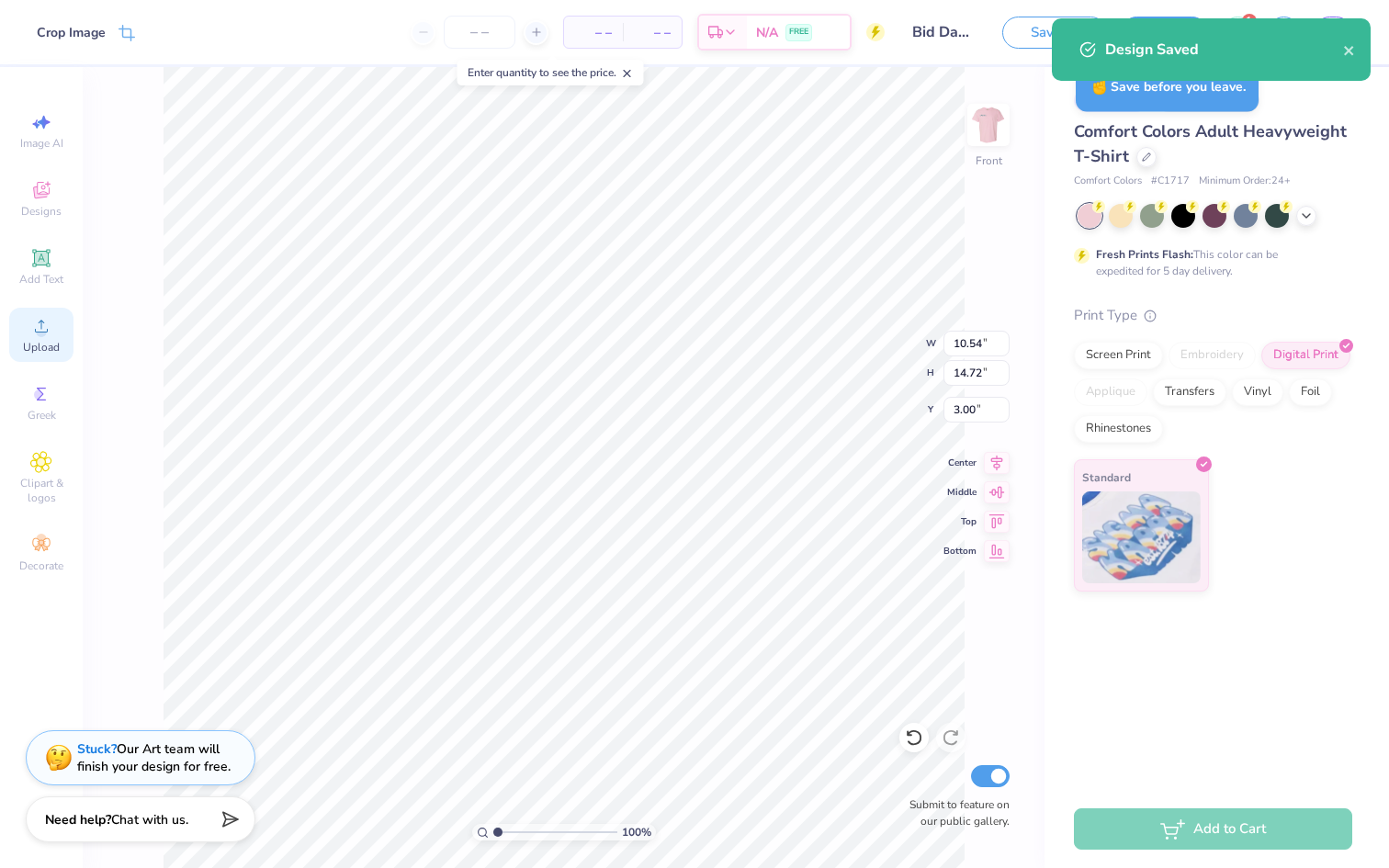 click on "Upload" at bounding box center [41, 347] 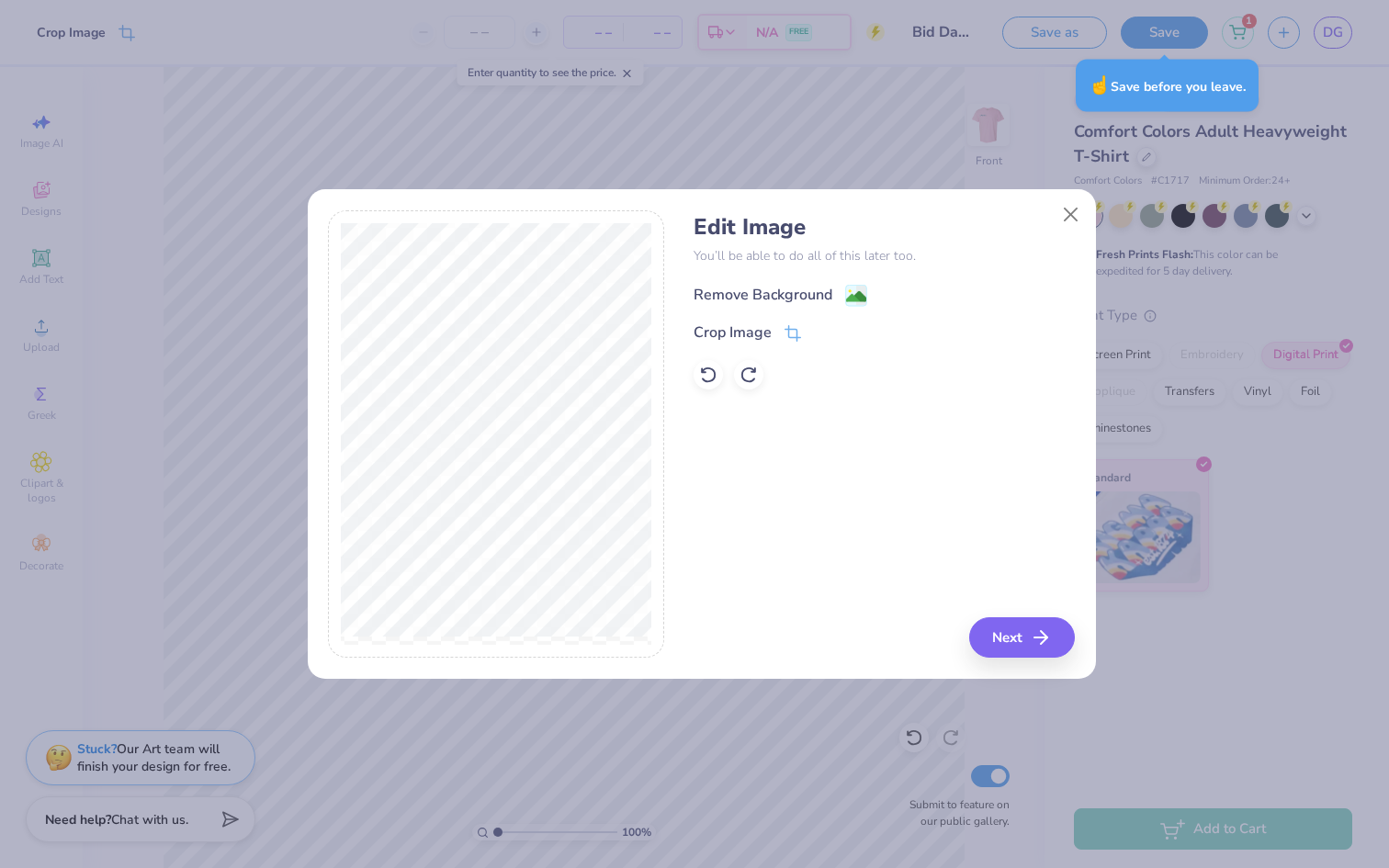 click 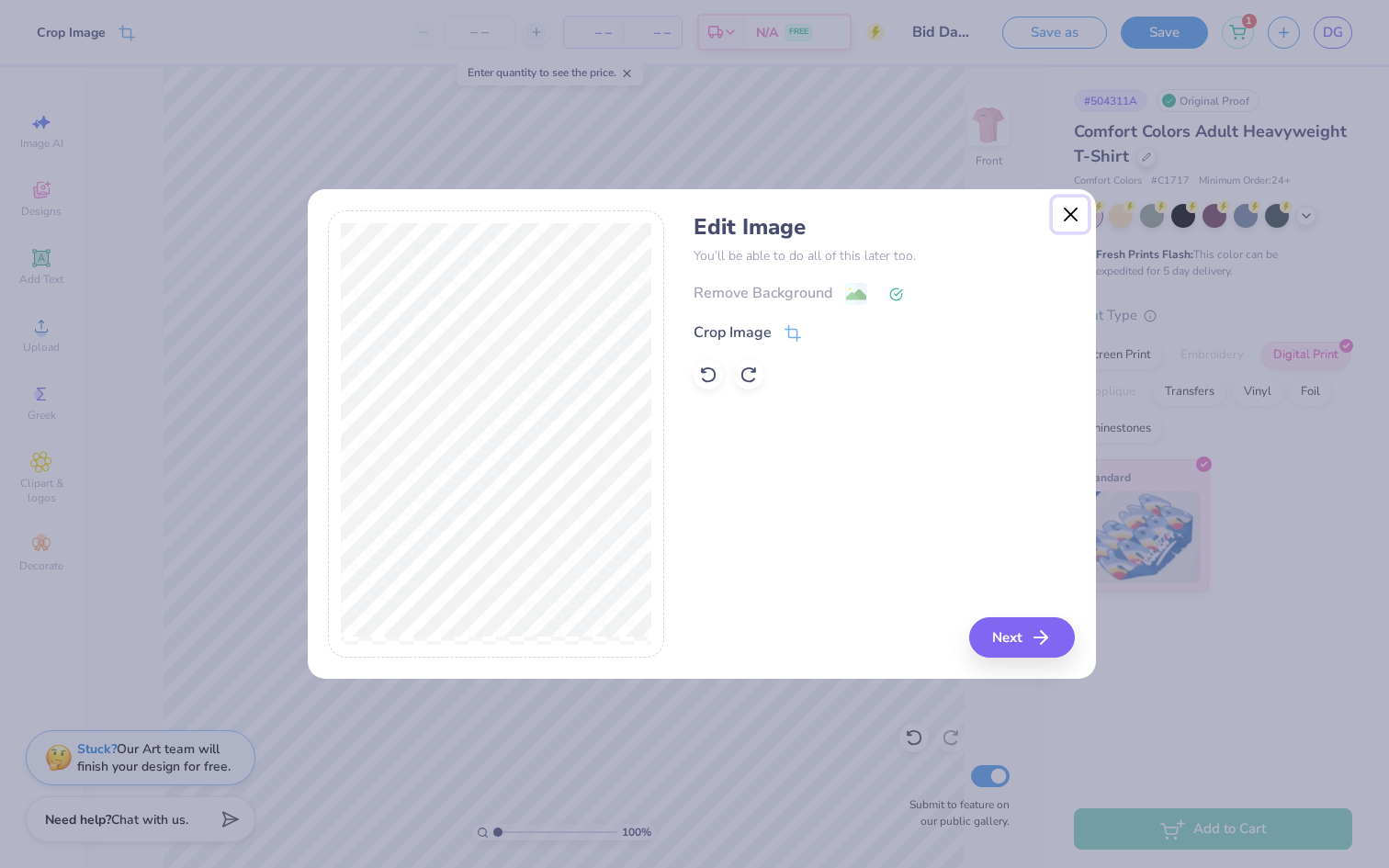 click at bounding box center (1070, 215) 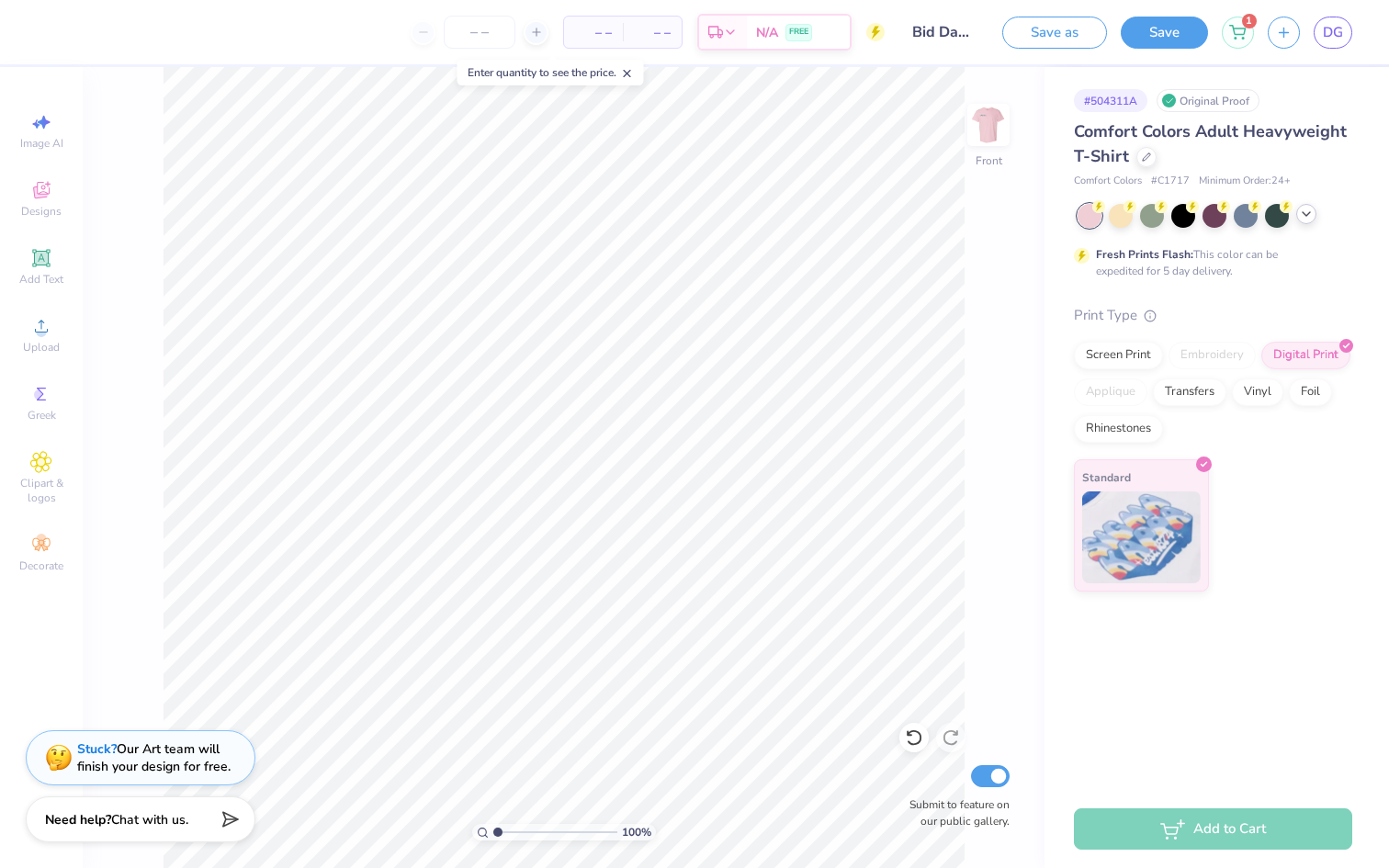 click 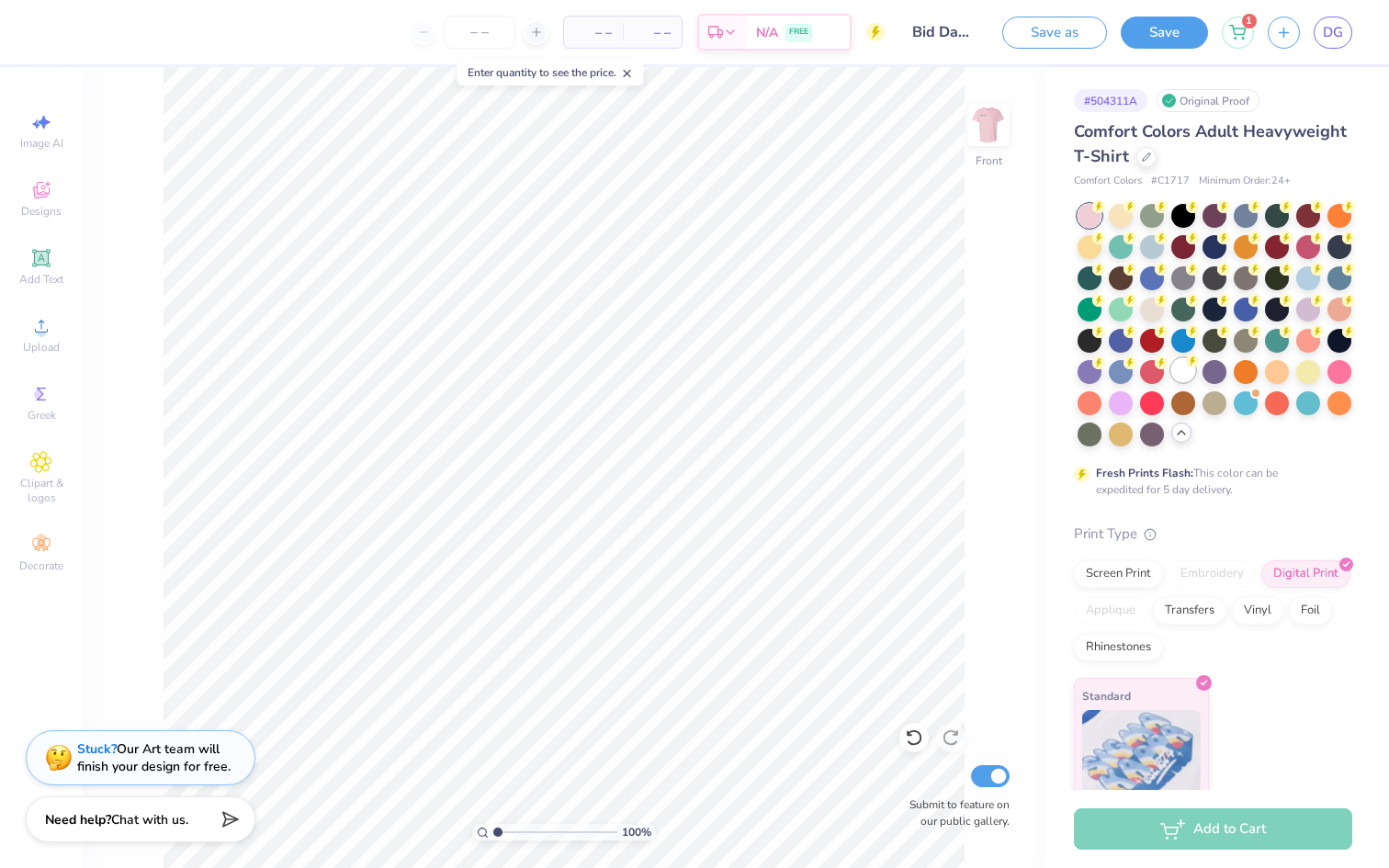 click at bounding box center (1183, 370) 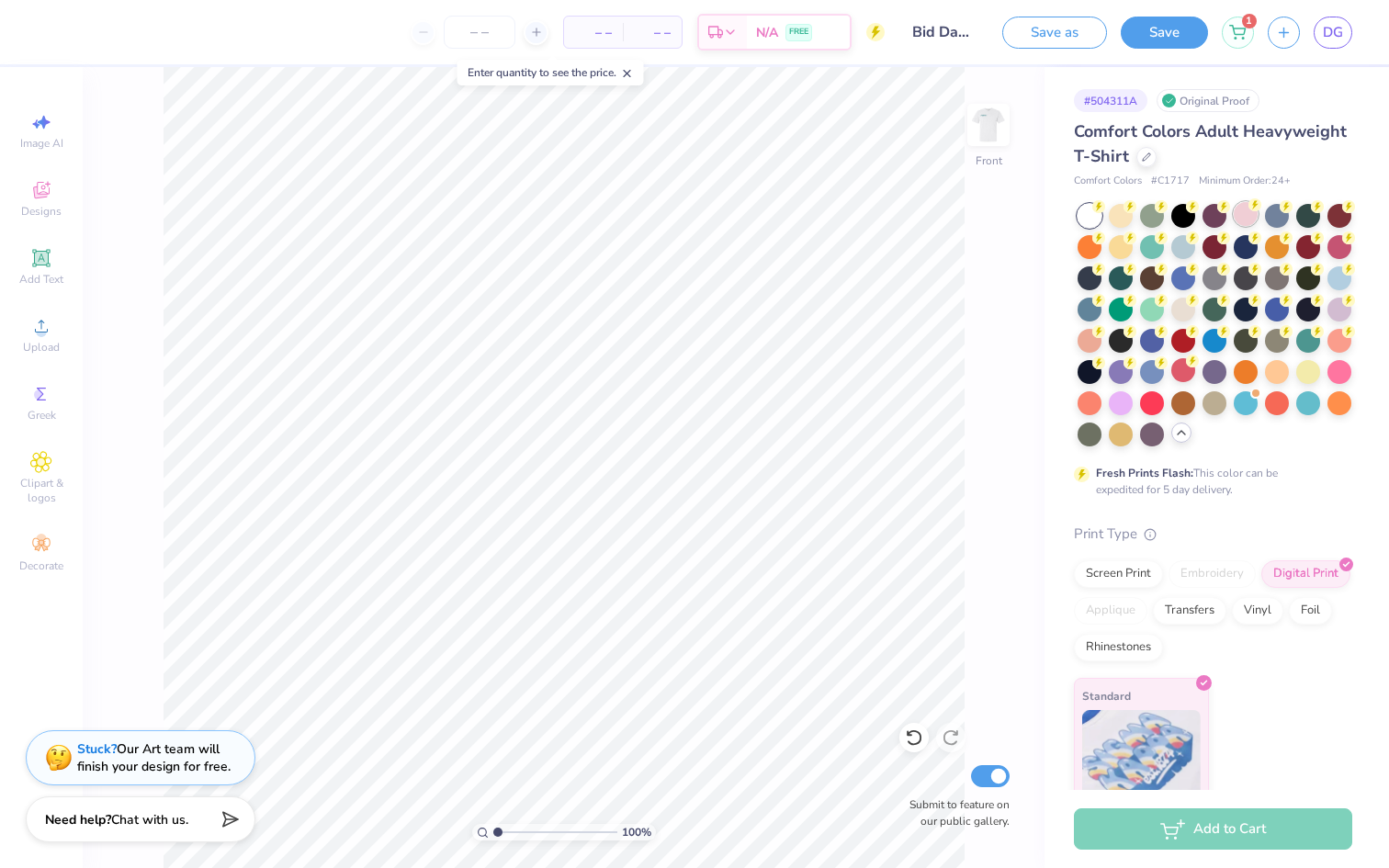 click at bounding box center [1246, 214] 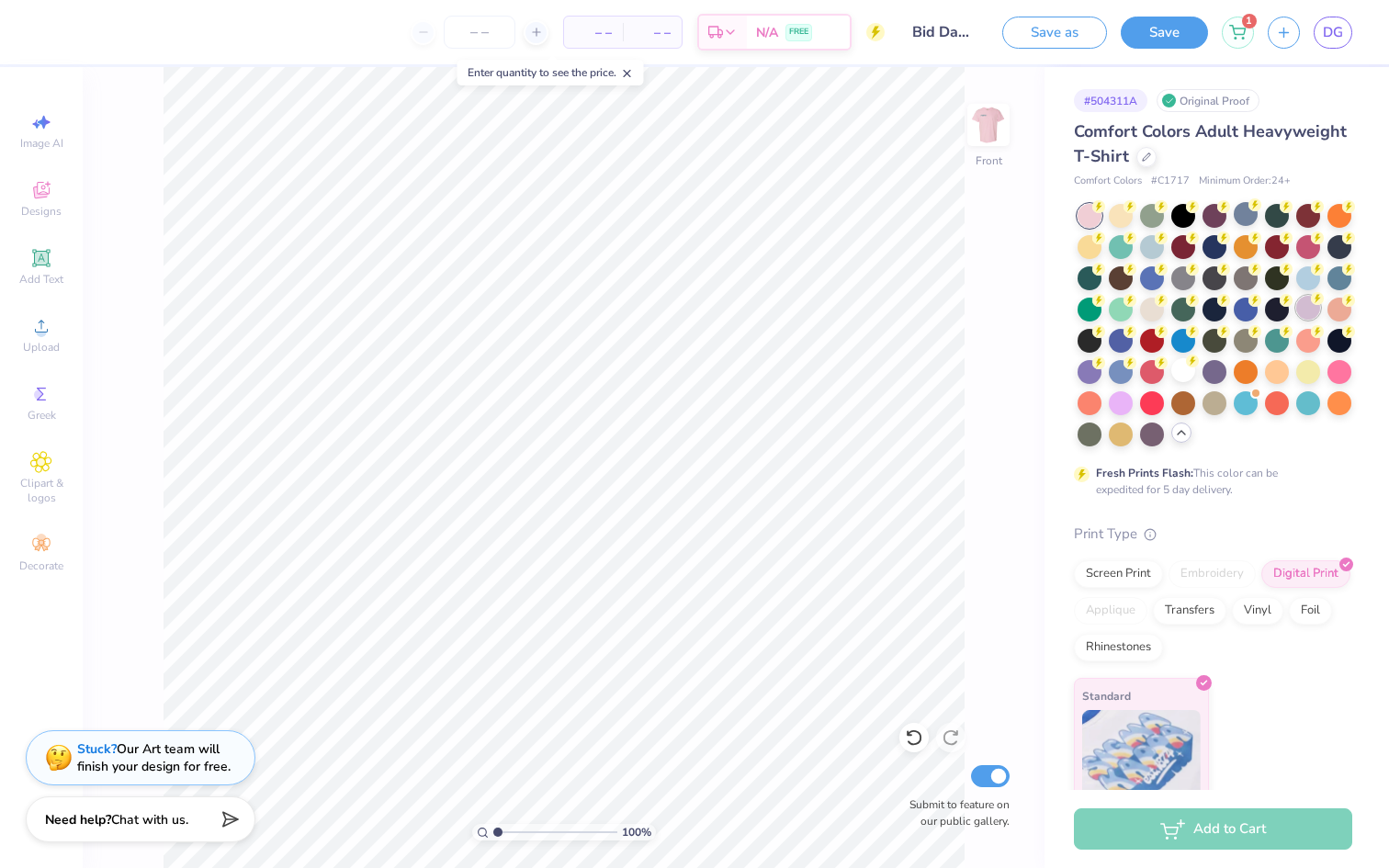 click at bounding box center (1308, 308) 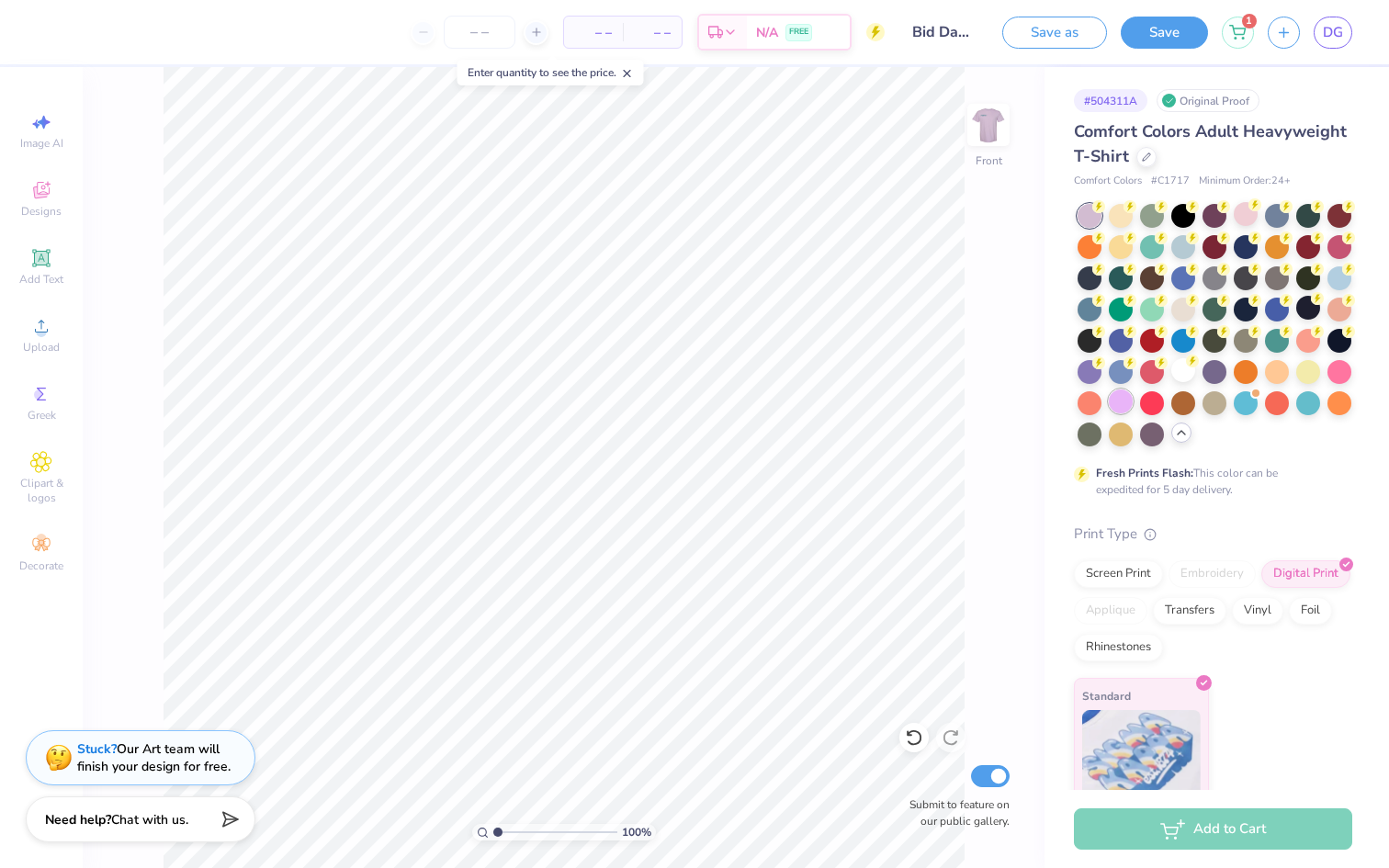 click at bounding box center (1121, 401) 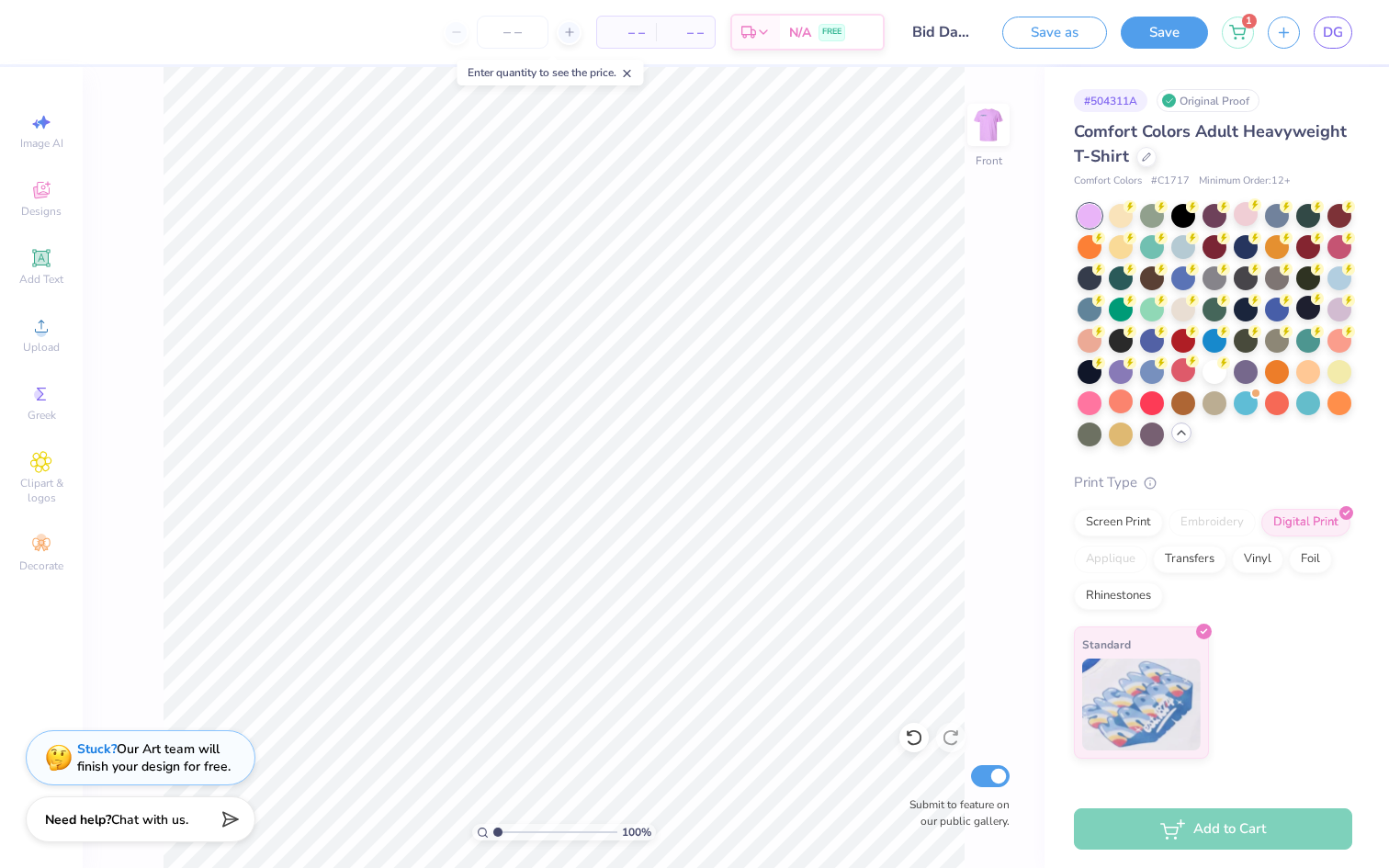 click 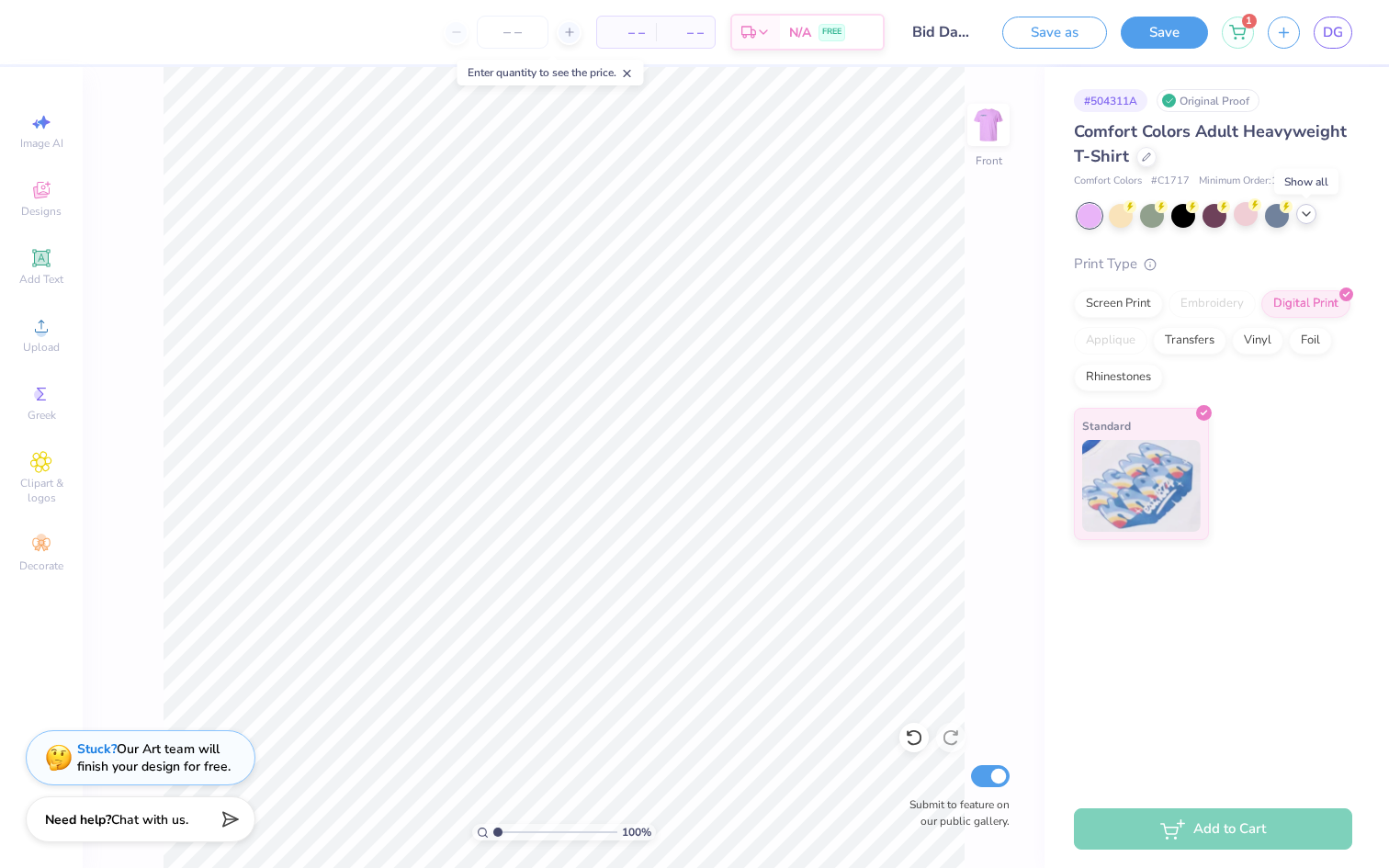 click 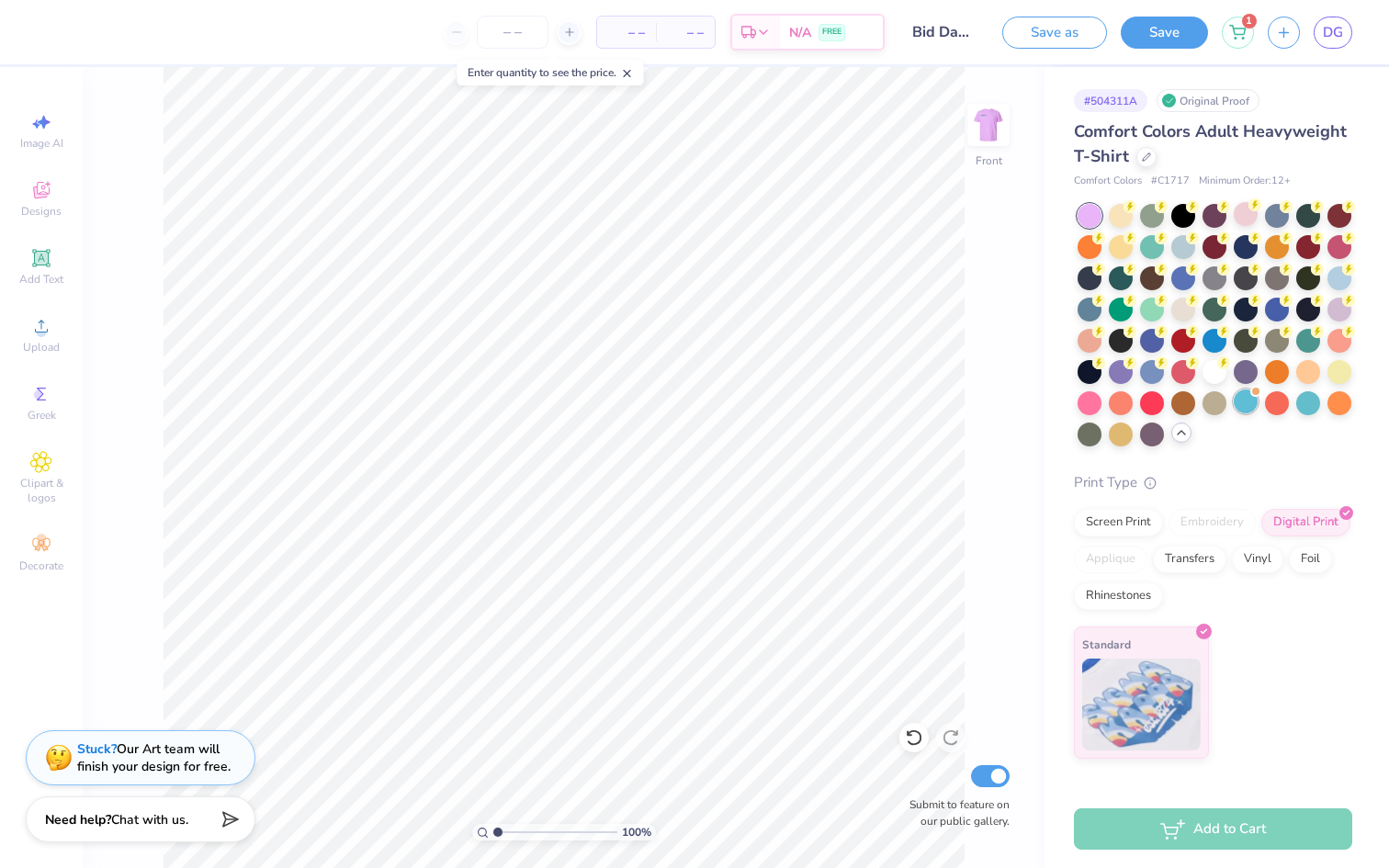 click at bounding box center (1246, 401) 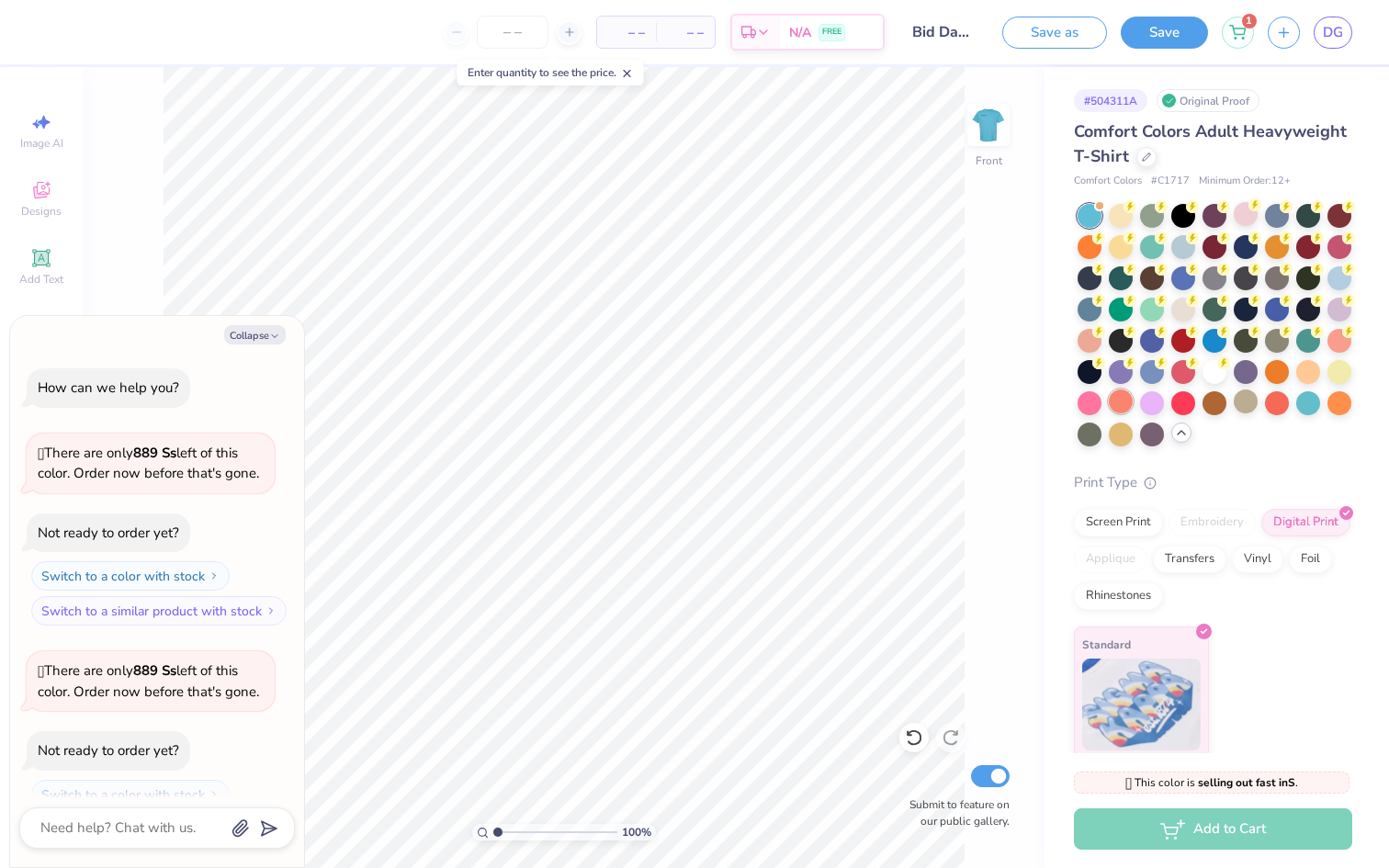 scroll, scrollTop: 60, scrollLeft: 0, axis: vertical 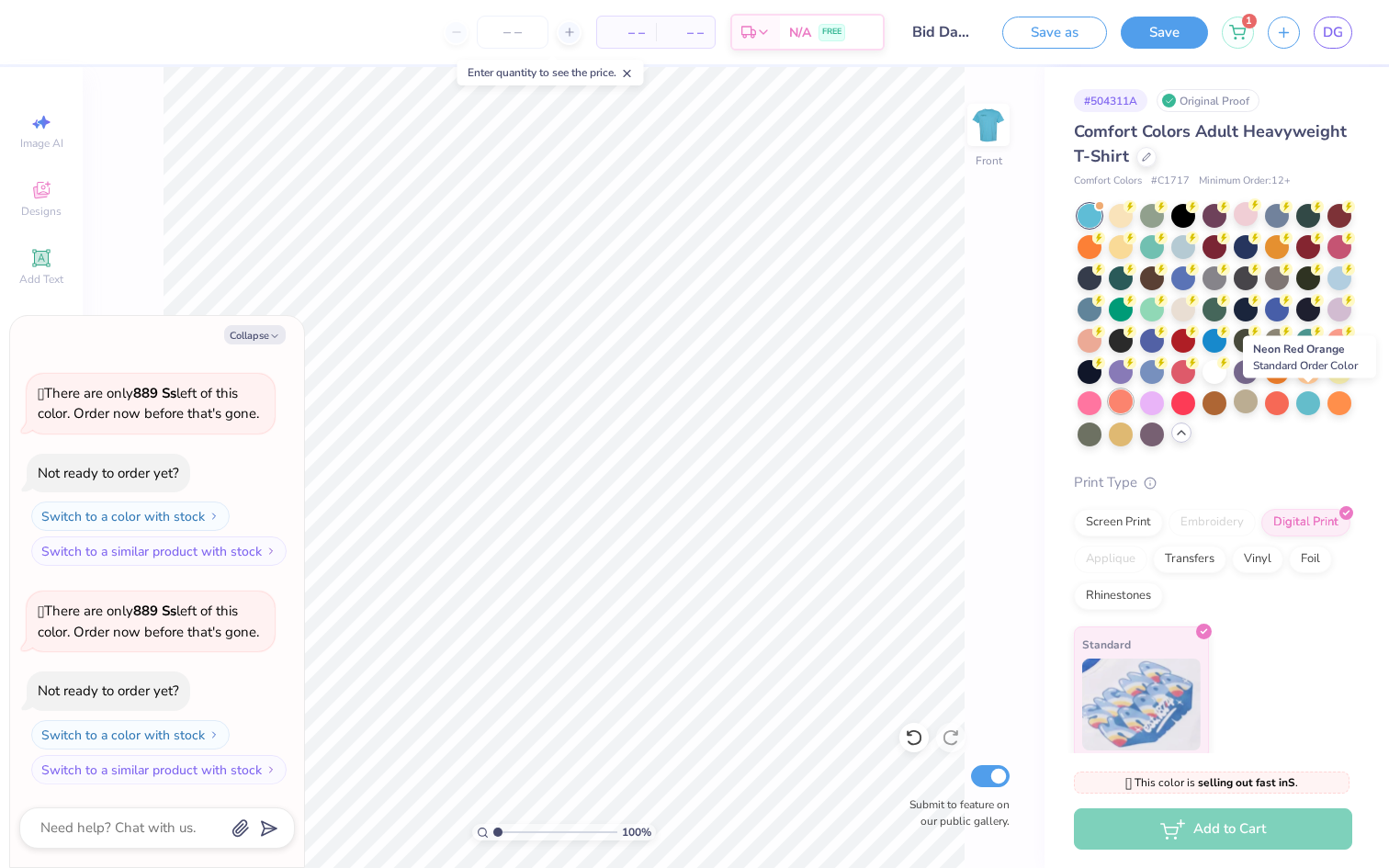 click at bounding box center (1121, 401) 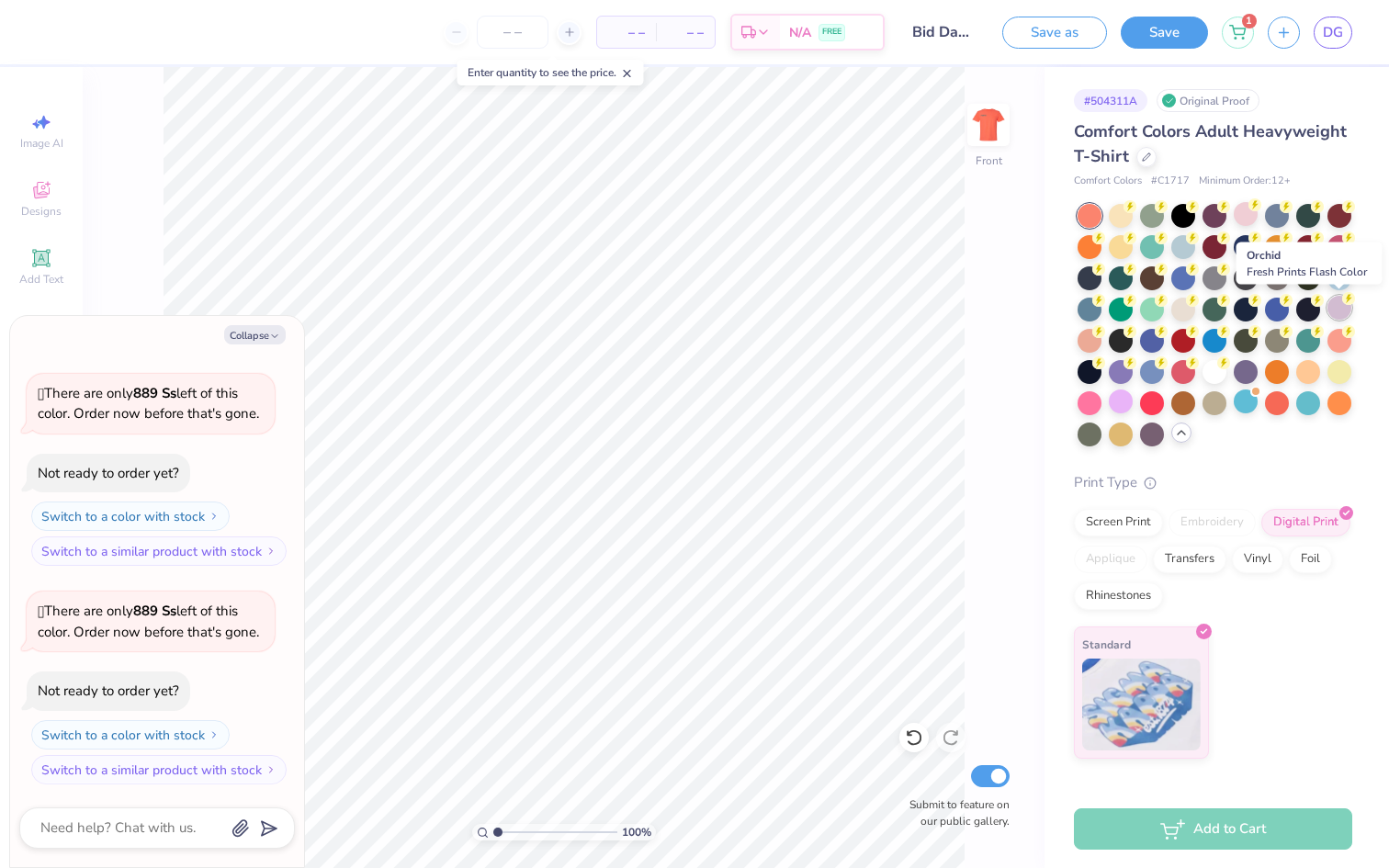 click at bounding box center (1339, 308) 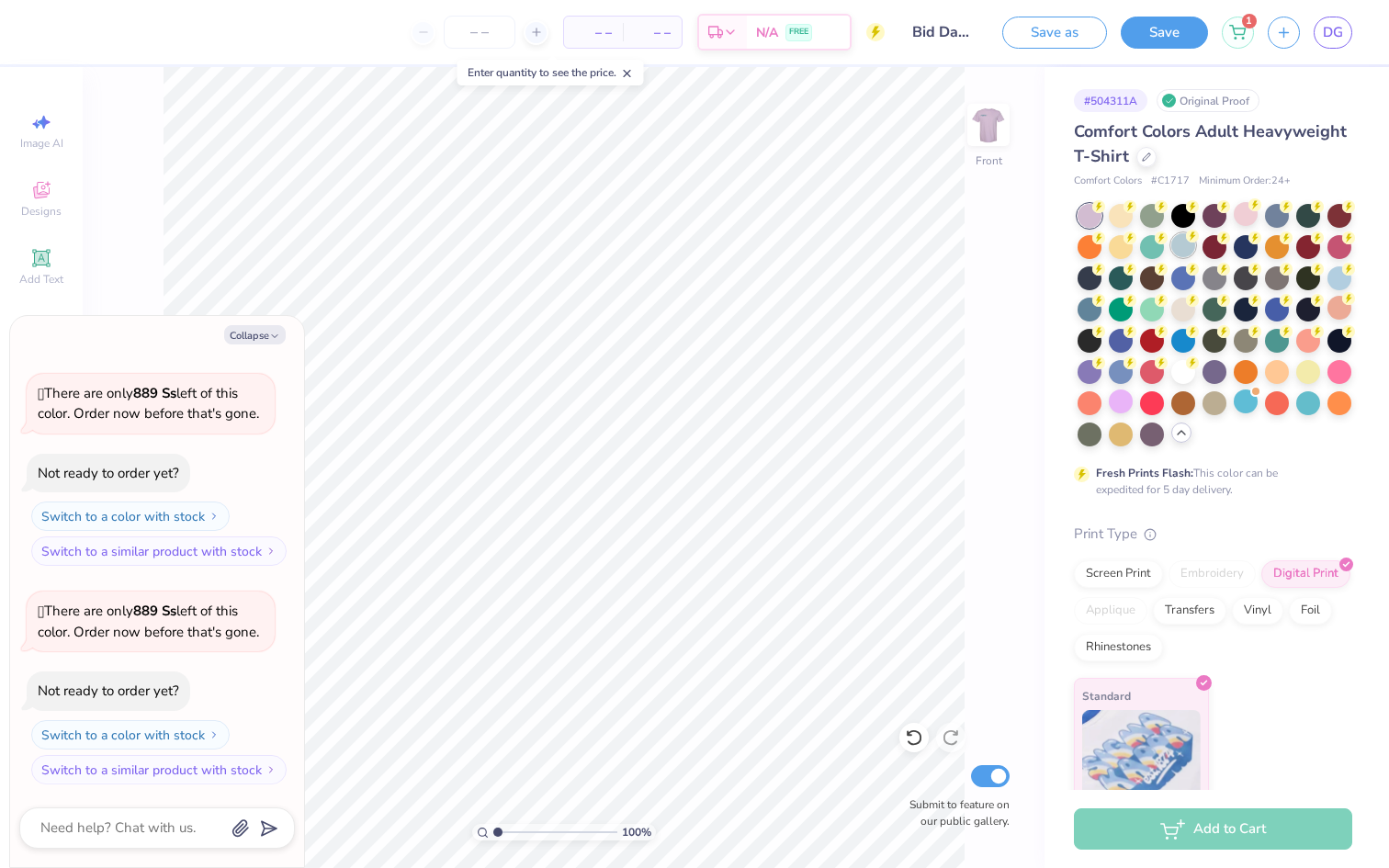 click at bounding box center (1183, 245) 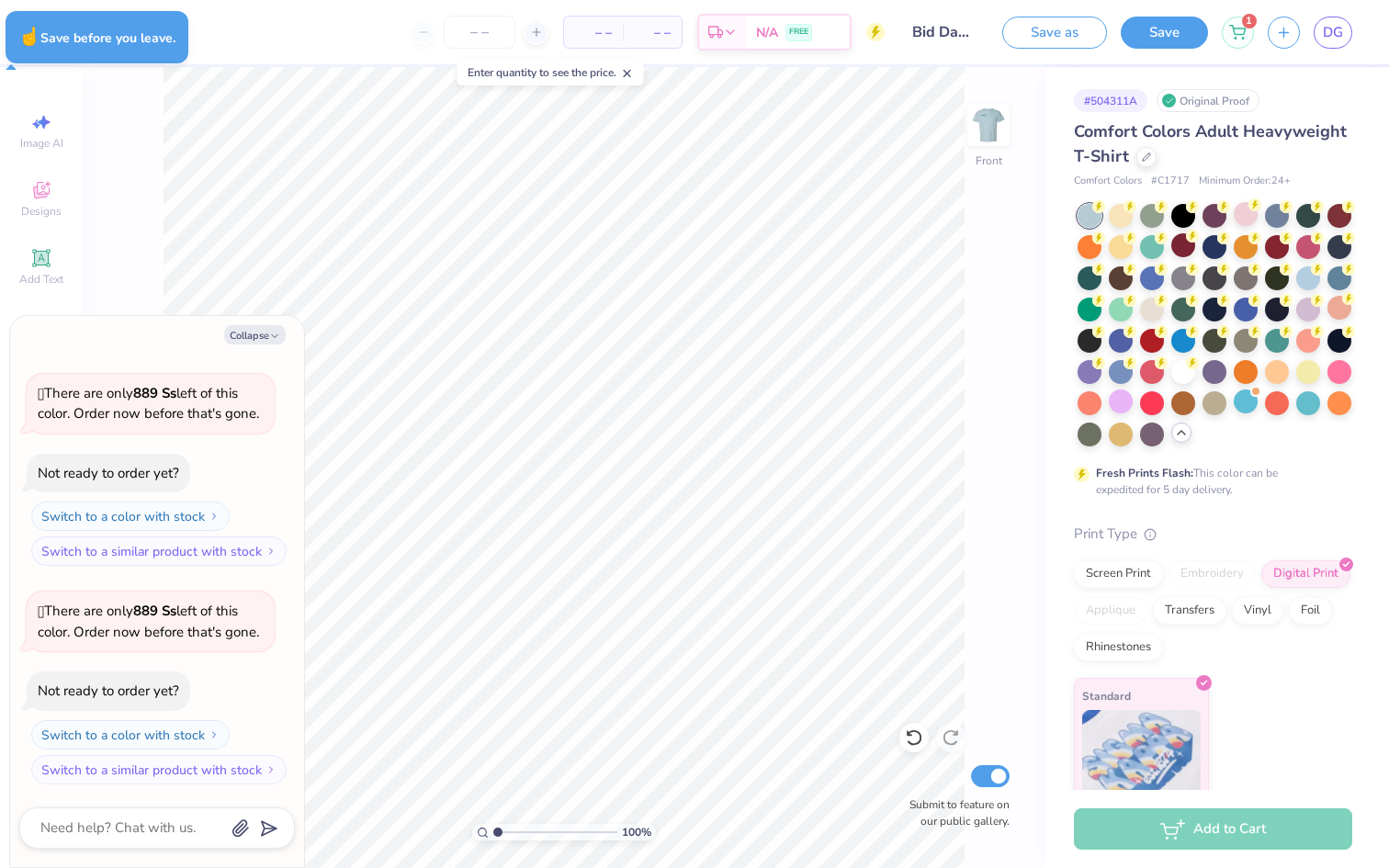 type on "x" 